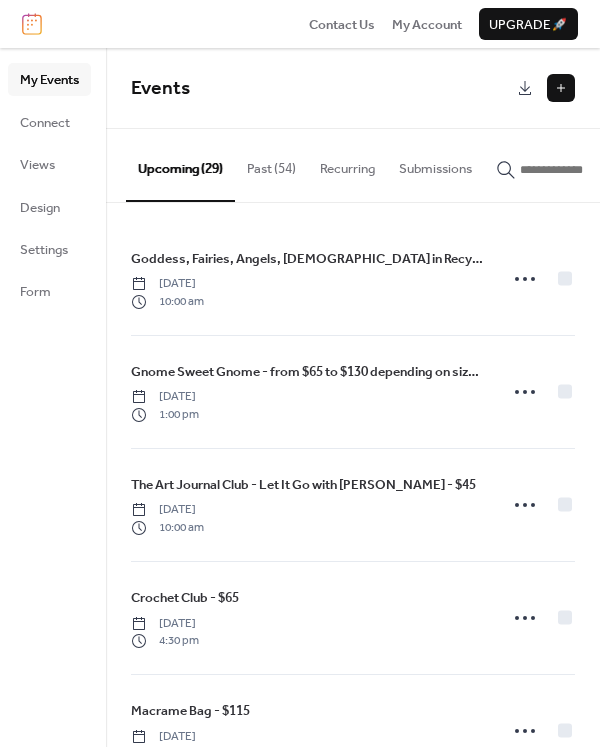 scroll, scrollTop: 0, scrollLeft: 0, axis: both 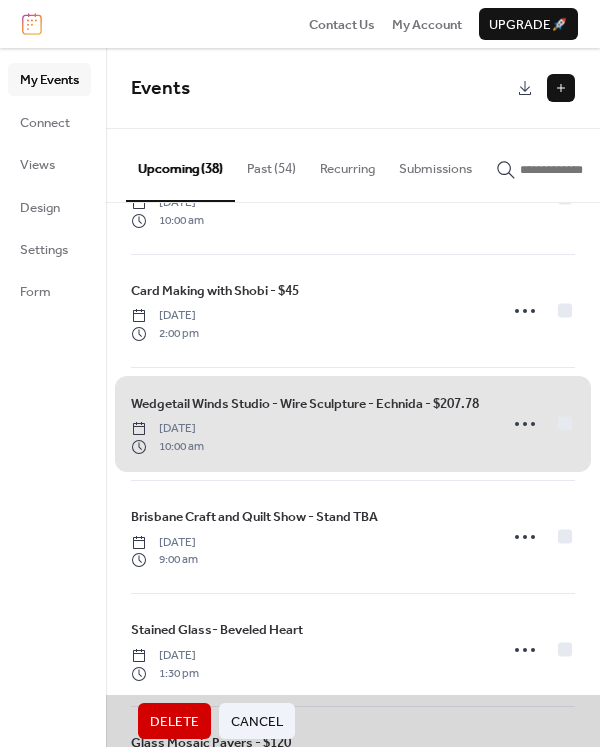 click on "Cancel" at bounding box center [257, 722] 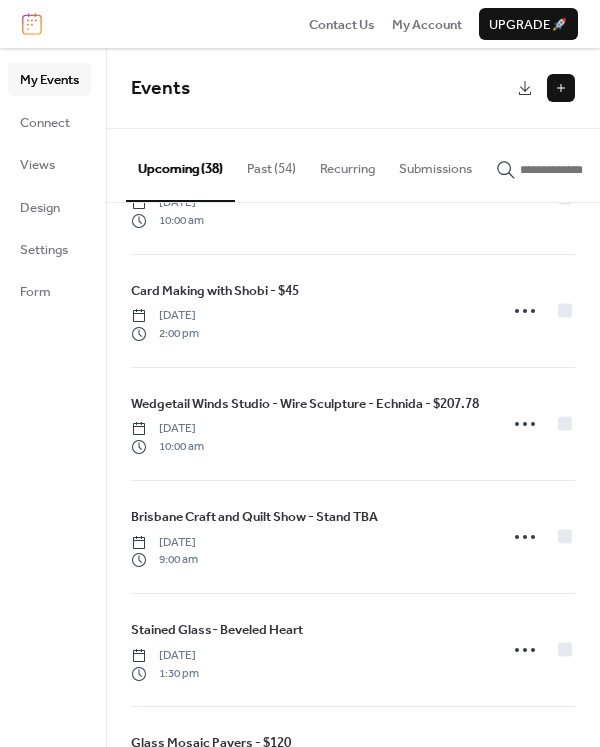 click 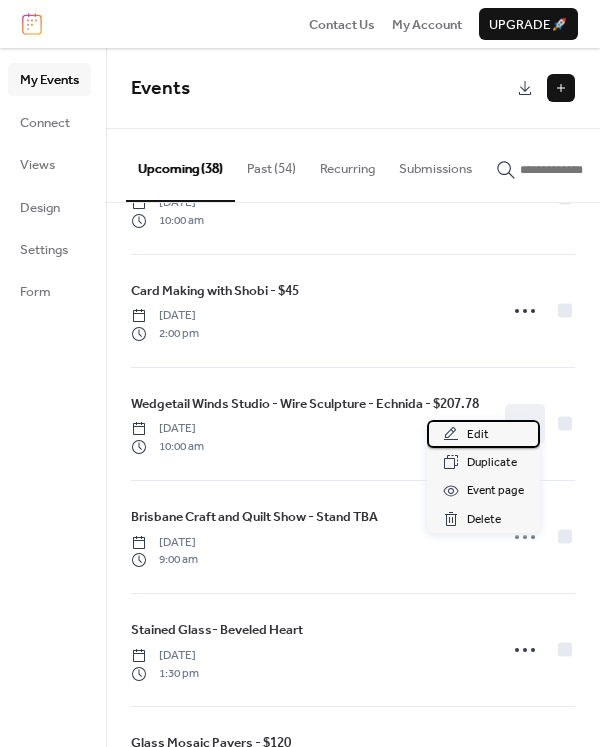 click on "Edit" at bounding box center (478, 435) 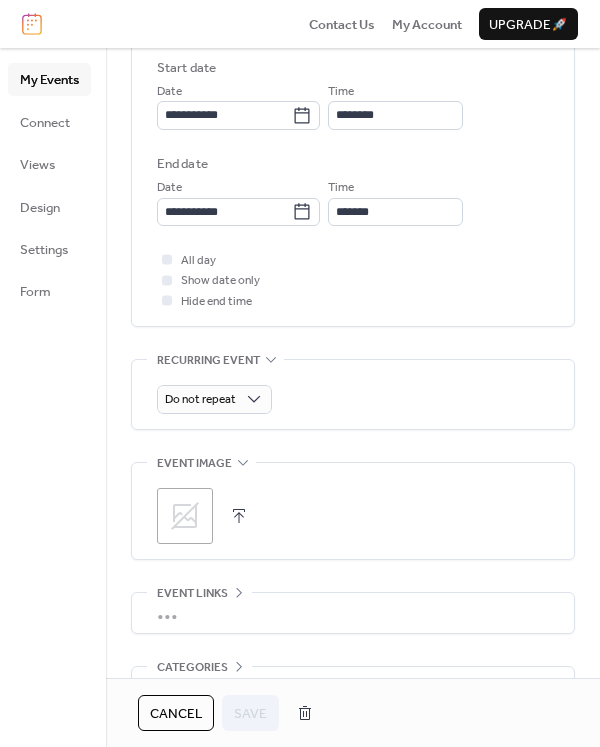 scroll, scrollTop: 648, scrollLeft: 0, axis: vertical 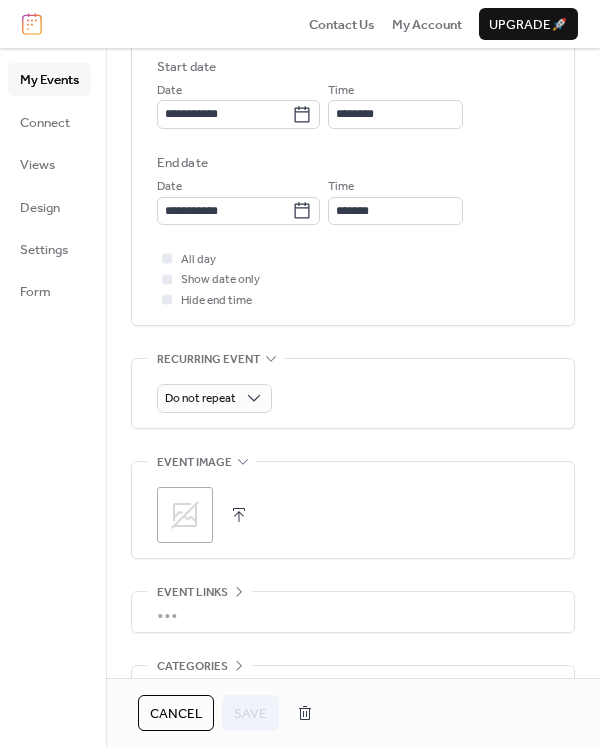 click 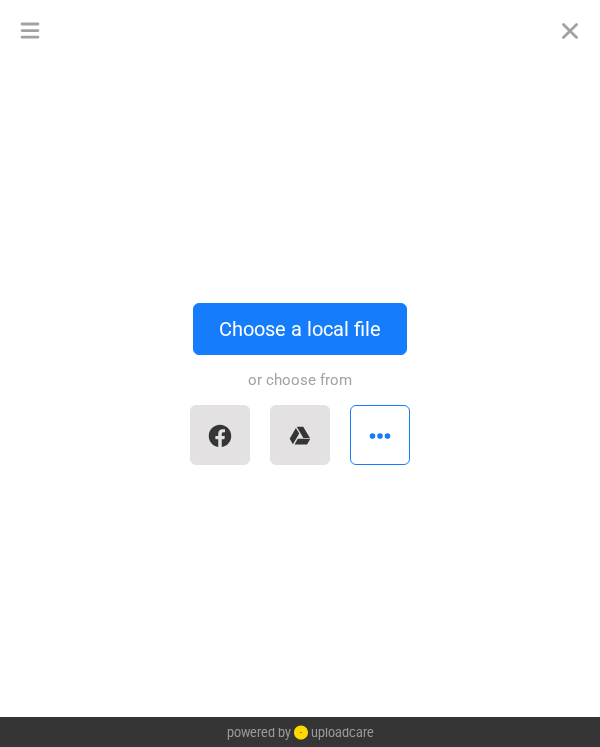 click on "Choose a local file" at bounding box center (300, 329) 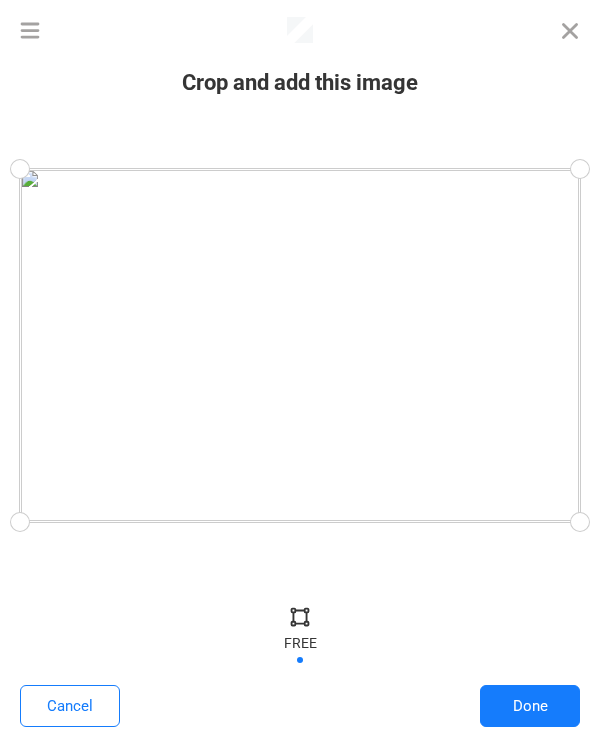 click on "Done" at bounding box center [530, 706] 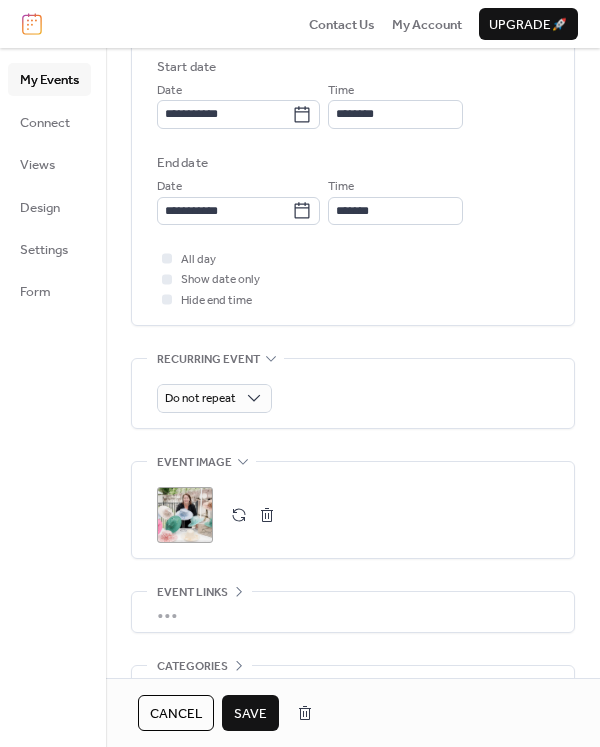 click on "Save" at bounding box center (250, 714) 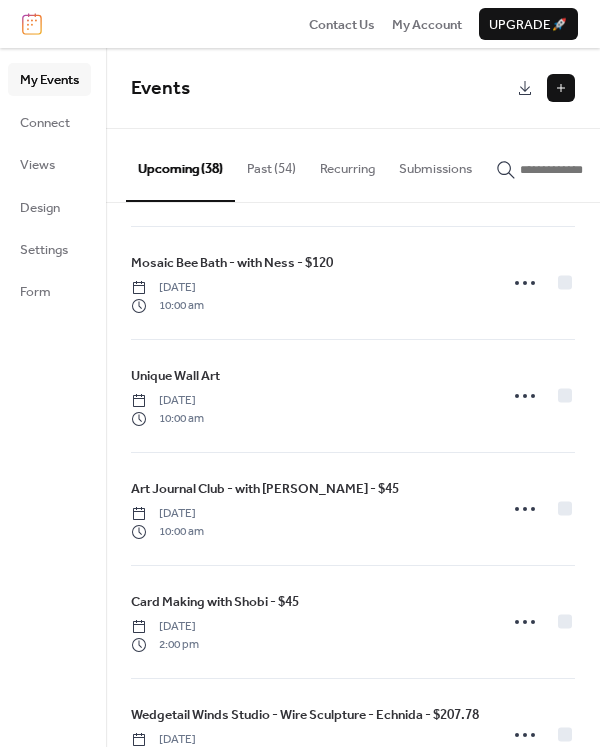 scroll, scrollTop: 2487, scrollLeft: 0, axis: vertical 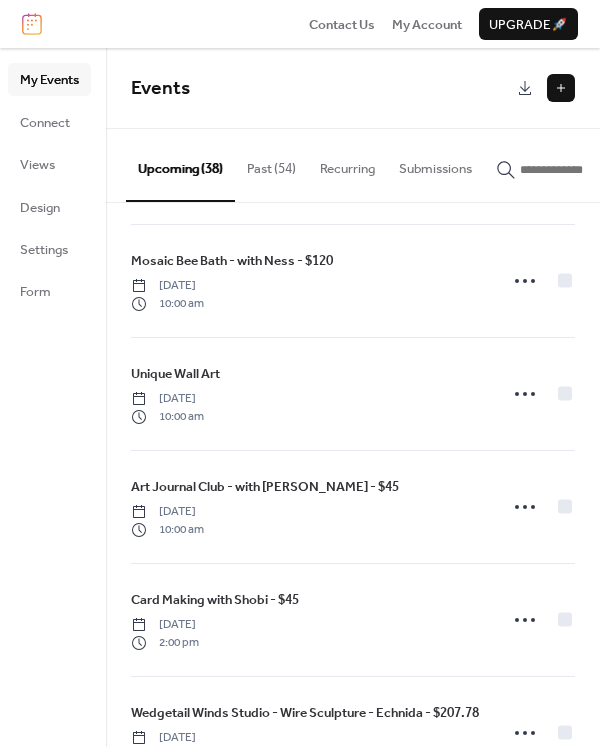 click 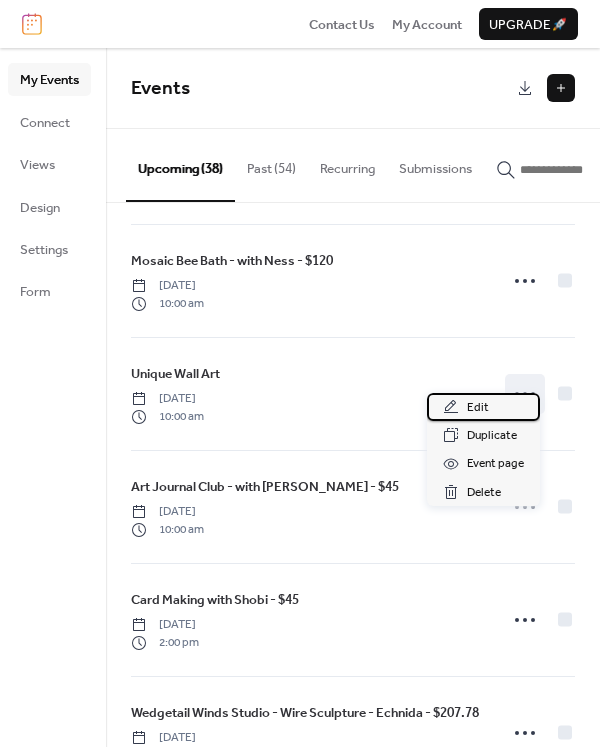 click on "Edit" at bounding box center [478, 408] 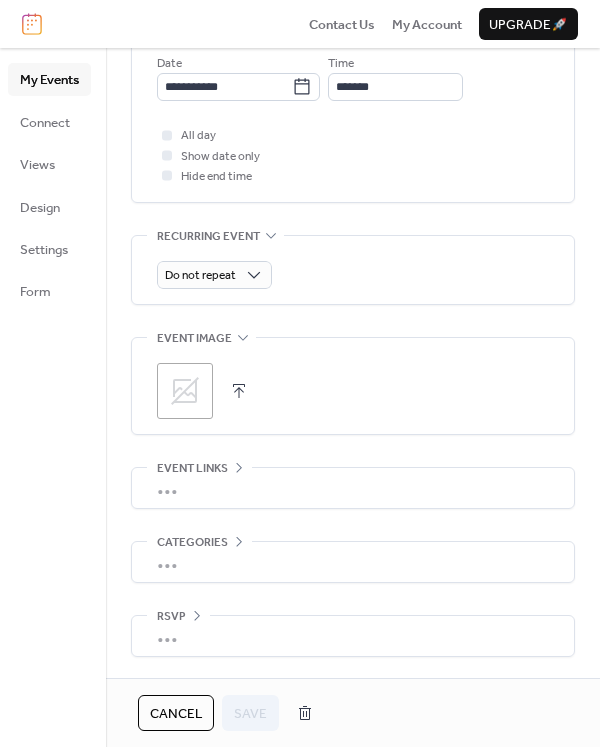 scroll, scrollTop: 781, scrollLeft: 0, axis: vertical 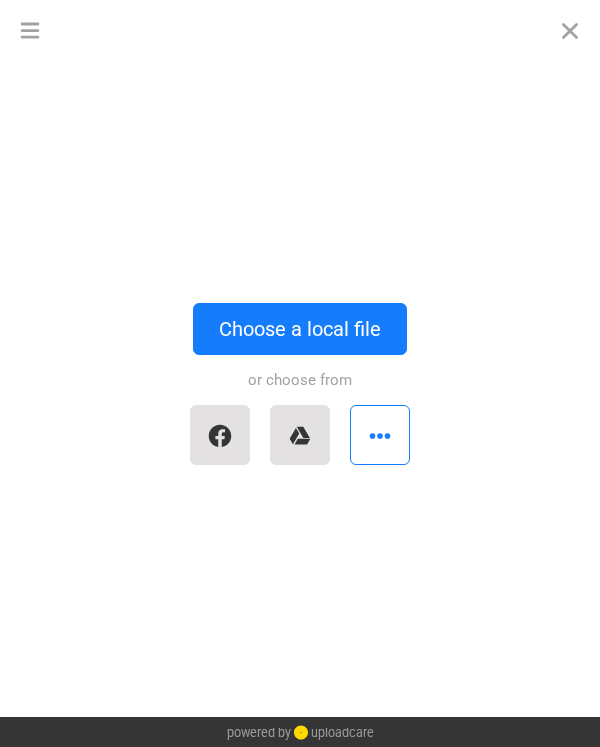 click on "Choose a local file" at bounding box center (300, 329) 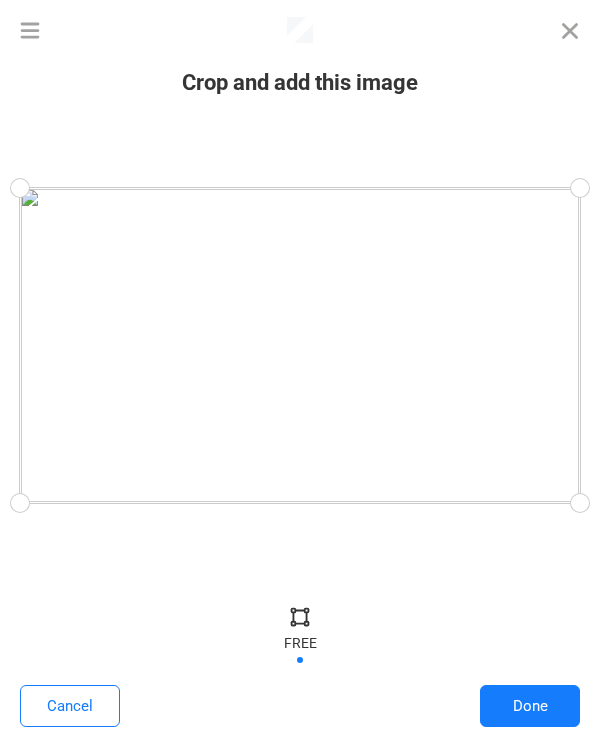 click on "Done" at bounding box center [530, 706] 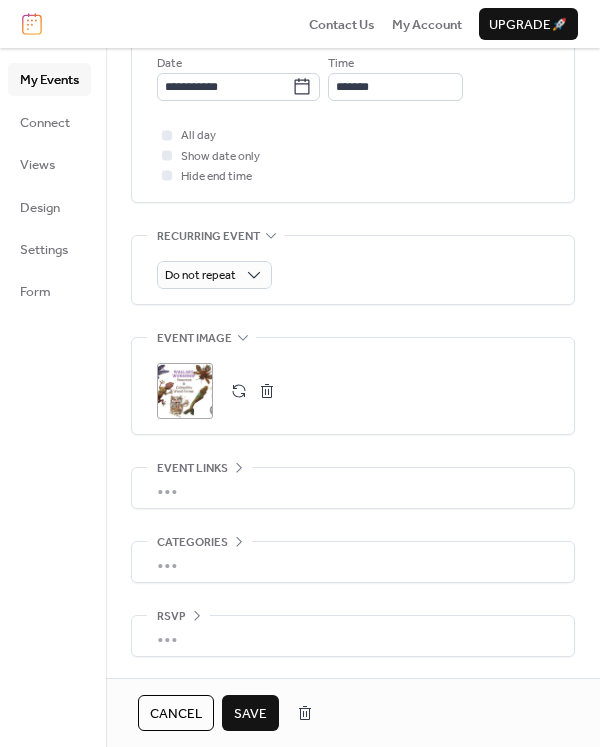 click on "Save" at bounding box center (250, 714) 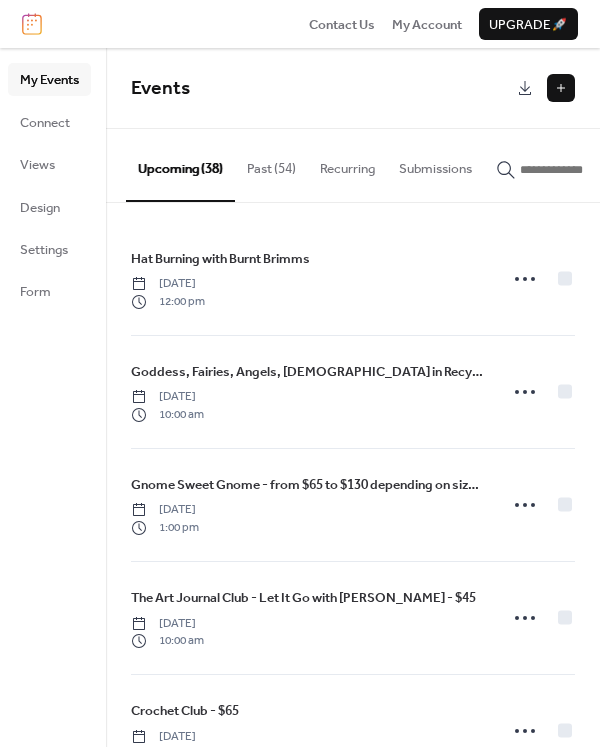 click 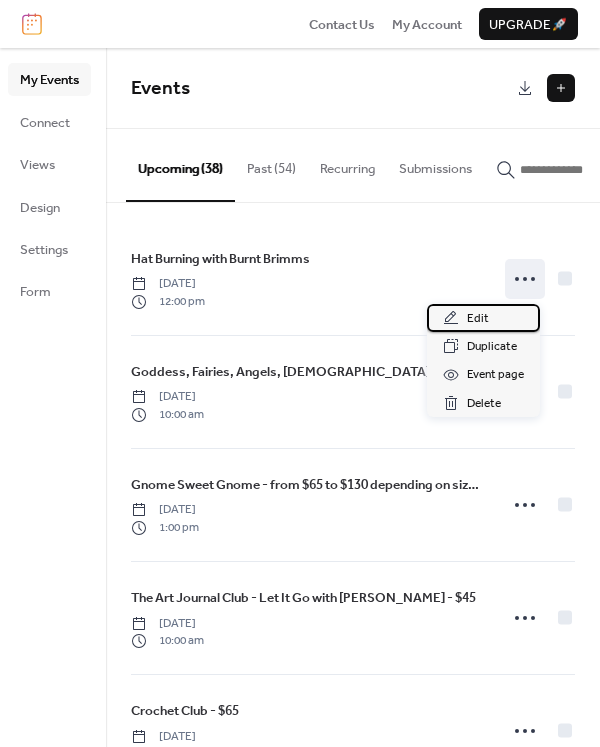 click on "Edit" at bounding box center [478, 319] 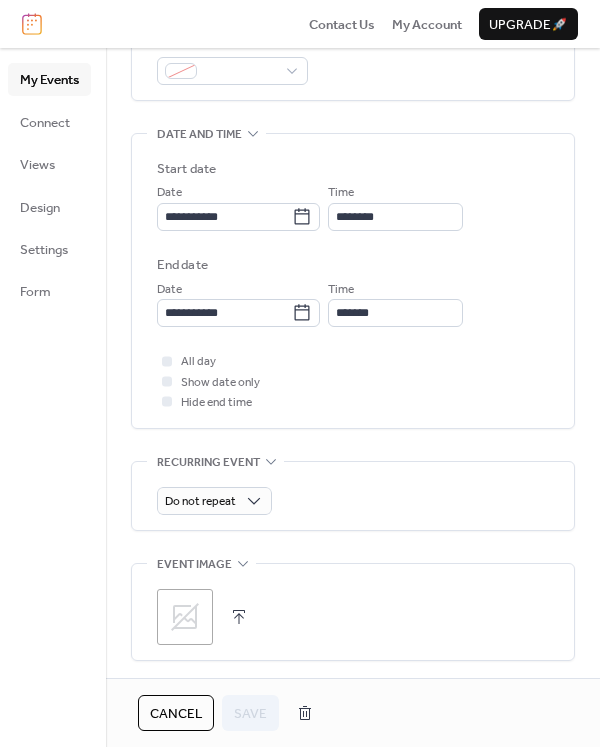 scroll, scrollTop: 549, scrollLeft: 0, axis: vertical 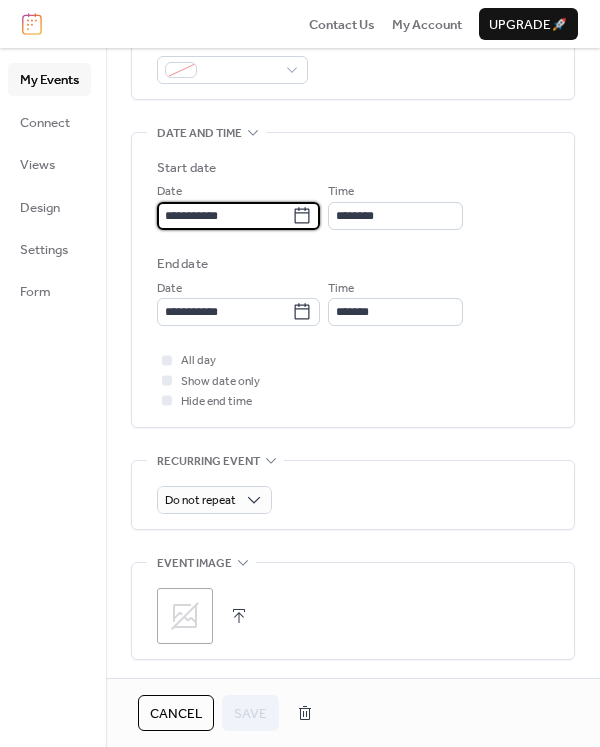 click on "**********" at bounding box center [224, 216] 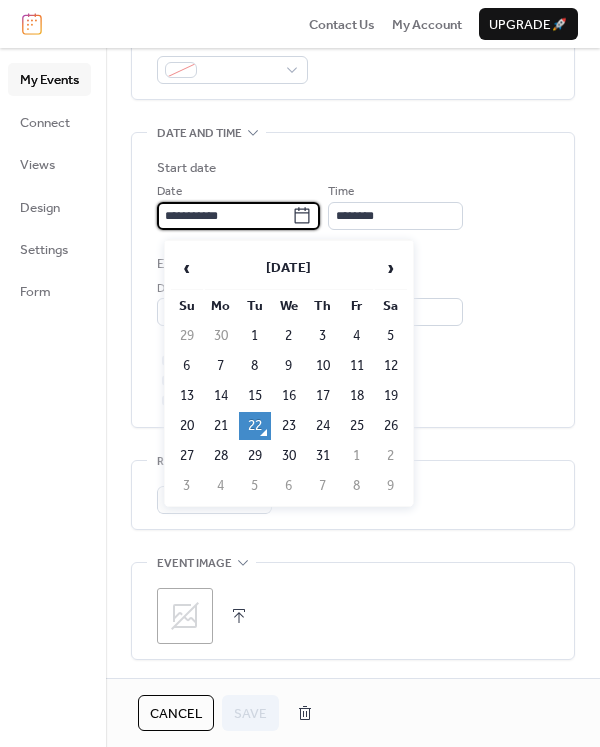 click on "›" at bounding box center (391, 268) 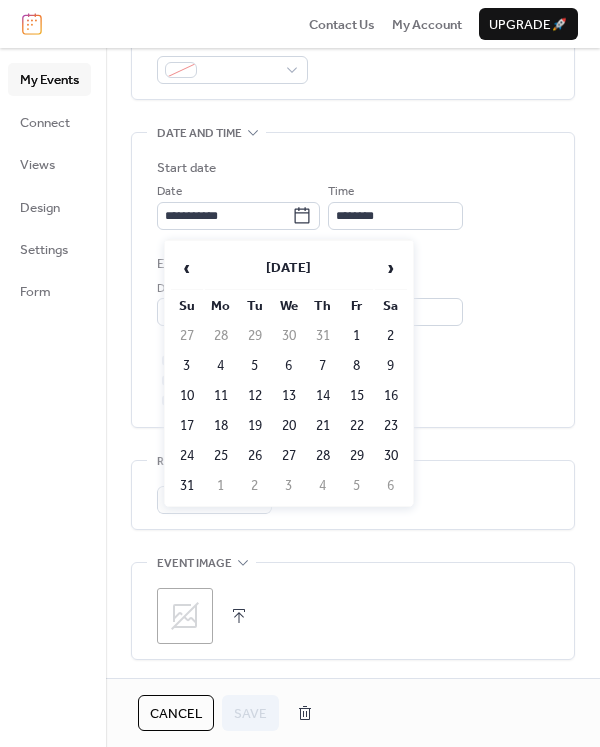 click on "›" at bounding box center [391, 268] 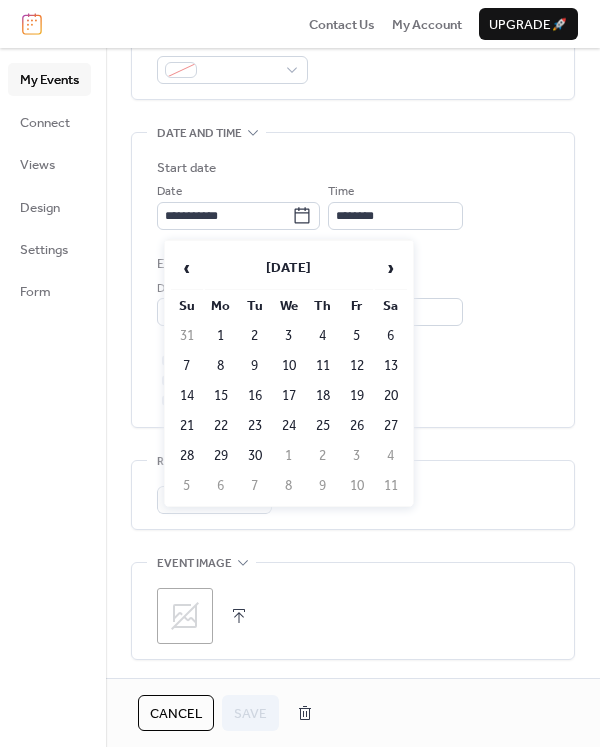 click on "›" at bounding box center (391, 268) 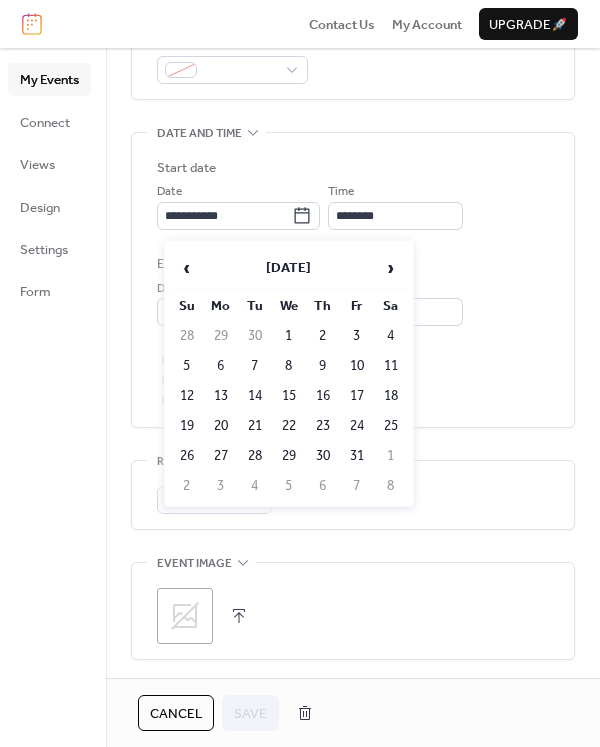 click on "12" at bounding box center [187, 396] 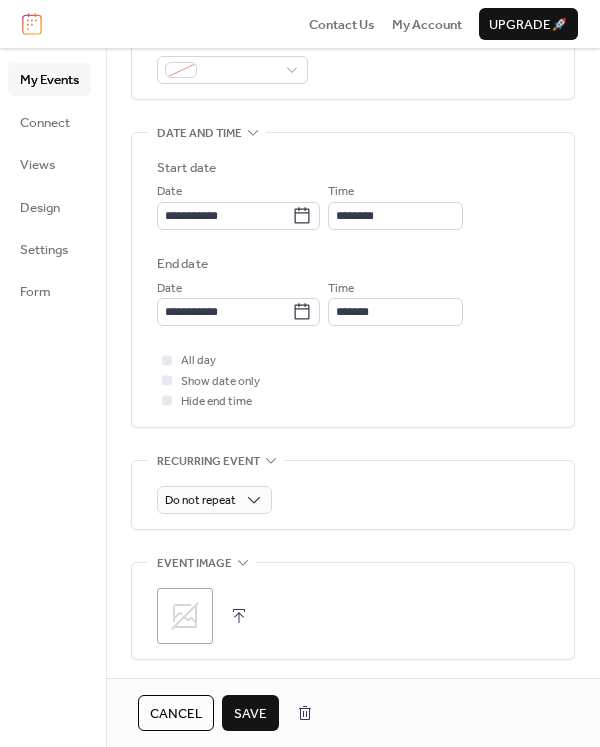 type on "**********" 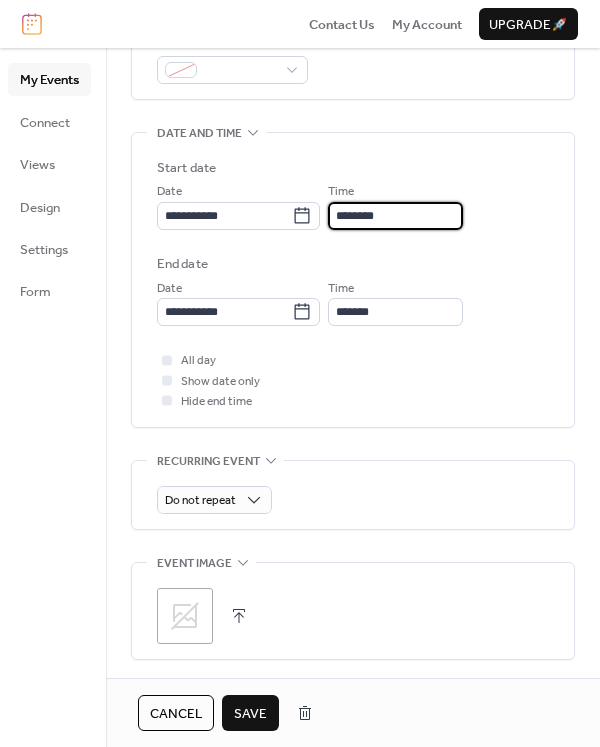 click on "********" at bounding box center [395, 216] 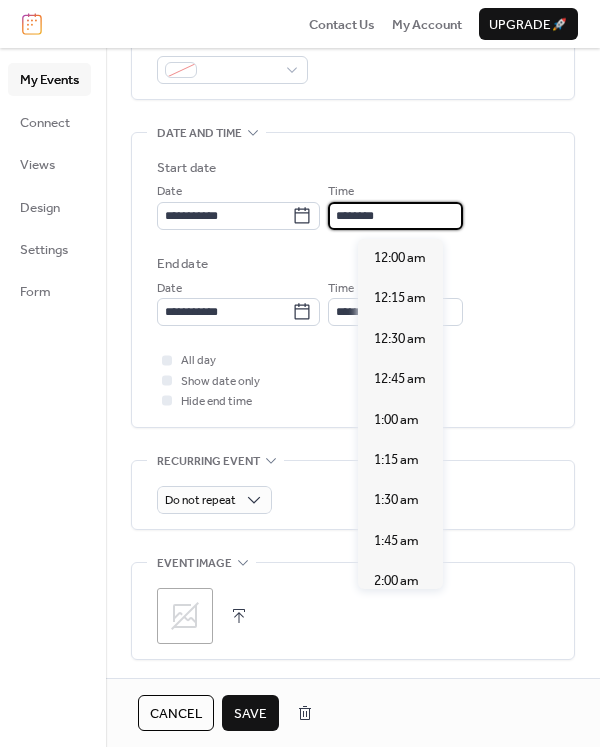 scroll, scrollTop: 1920, scrollLeft: 0, axis: vertical 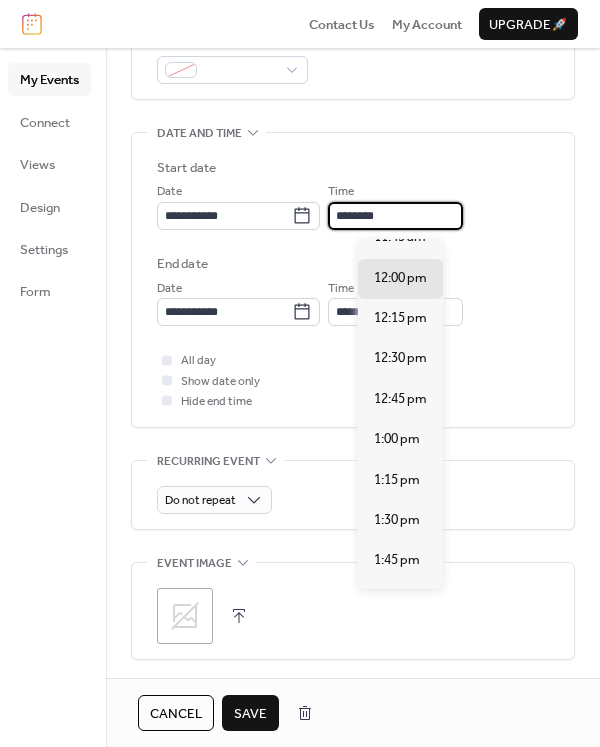 click on "********" at bounding box center (395, 216) 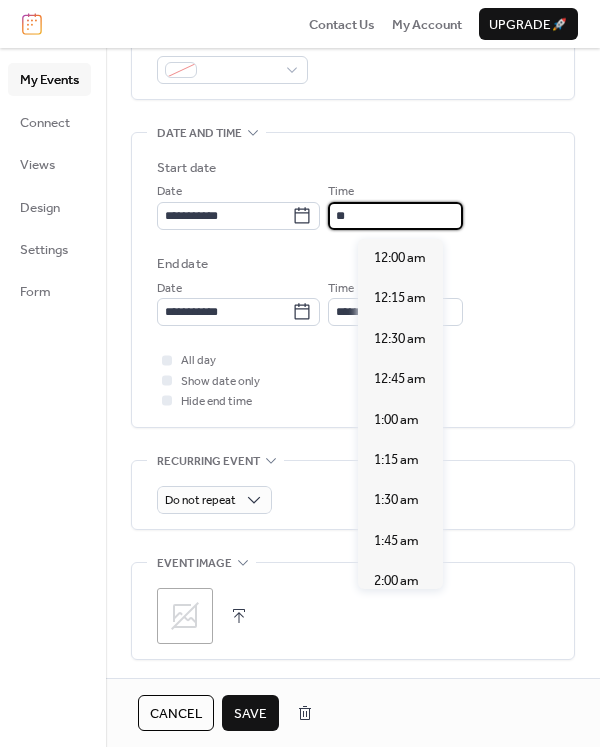scroll, scrollTop: 1600, scrollLeft: 0, axis: vertical 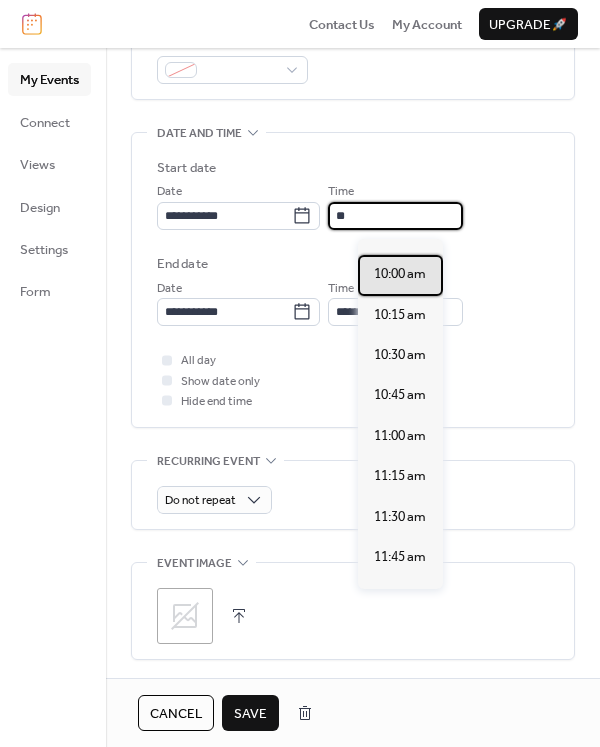 click on "10:00 am" at bounding box center [400, 274] 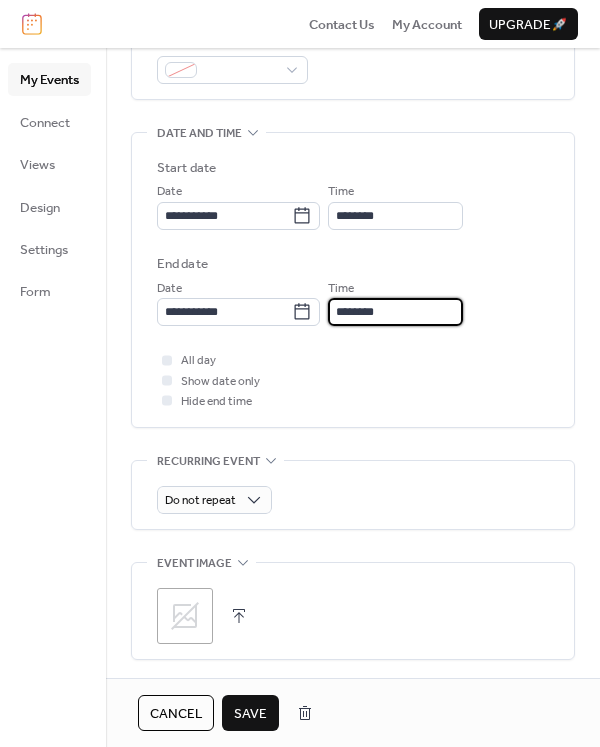 click on "********" at bounding box center [395, 312] 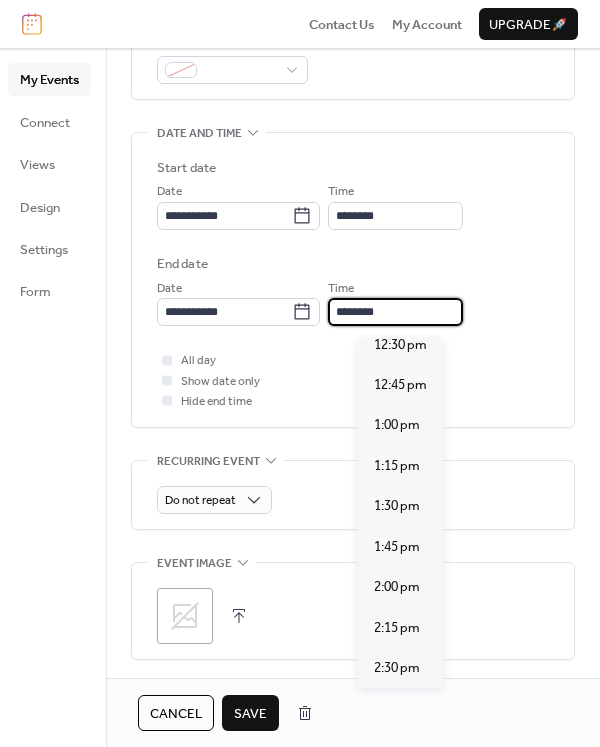 scroll, scrollTop: 377, scrollLeft: 0, axis: vertical 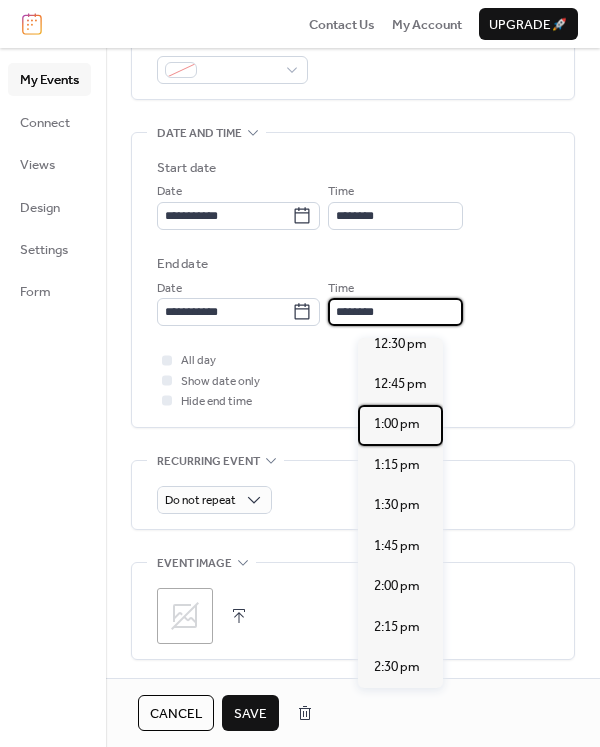 click on "1:00 pm" at bounding box center [397, 424] 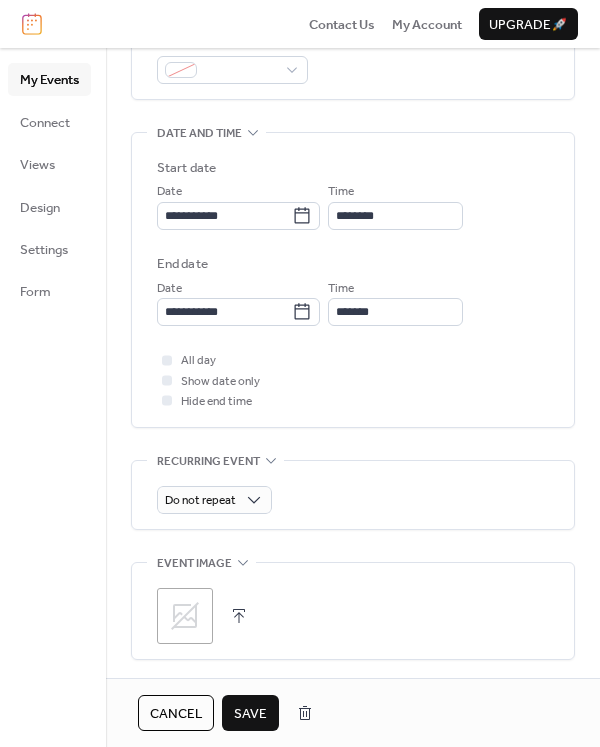 click 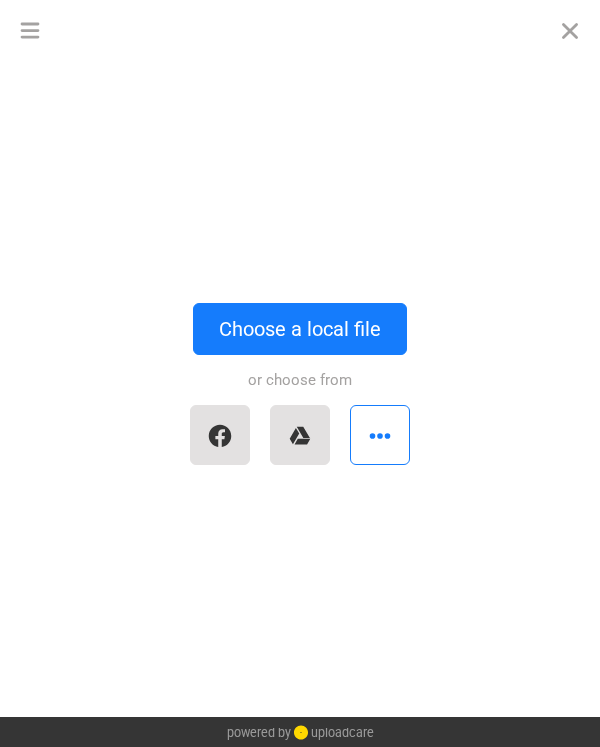 click on "Choose a local file" at bounding box center [300, 329] 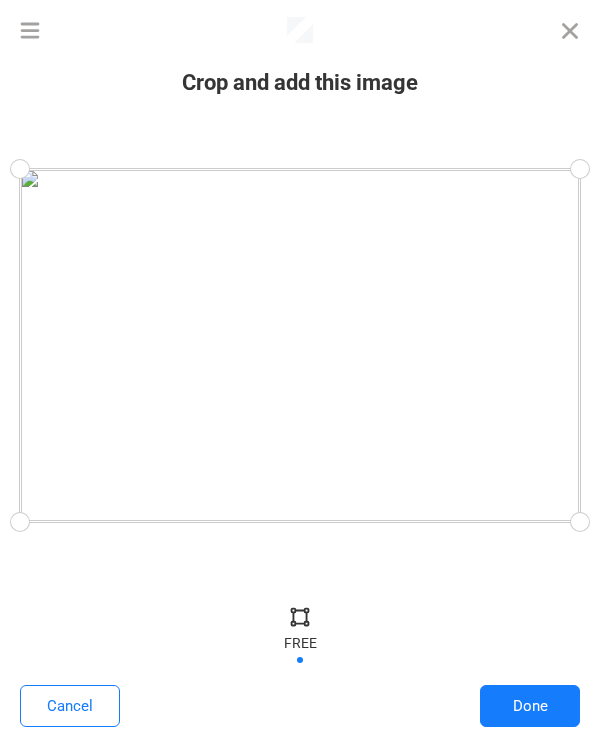click on "Done" at bounding box center (530, 706) 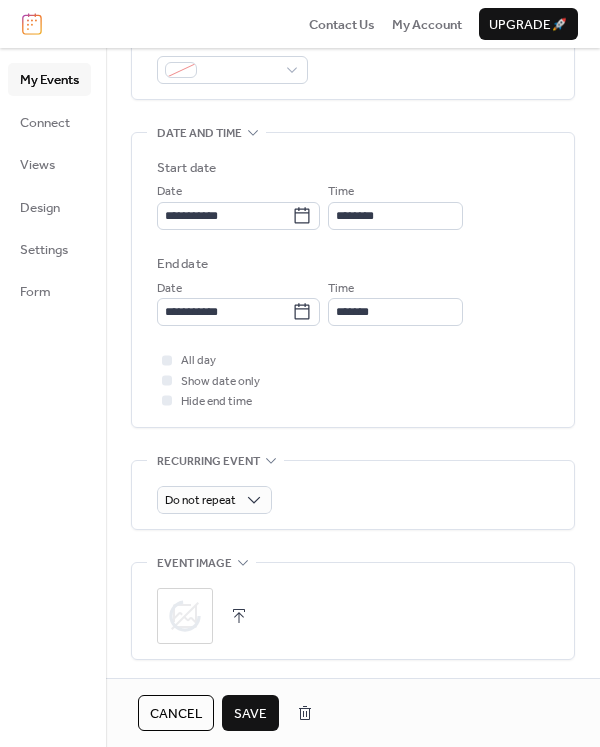 click on "Save" at bounding box center [250, 714] 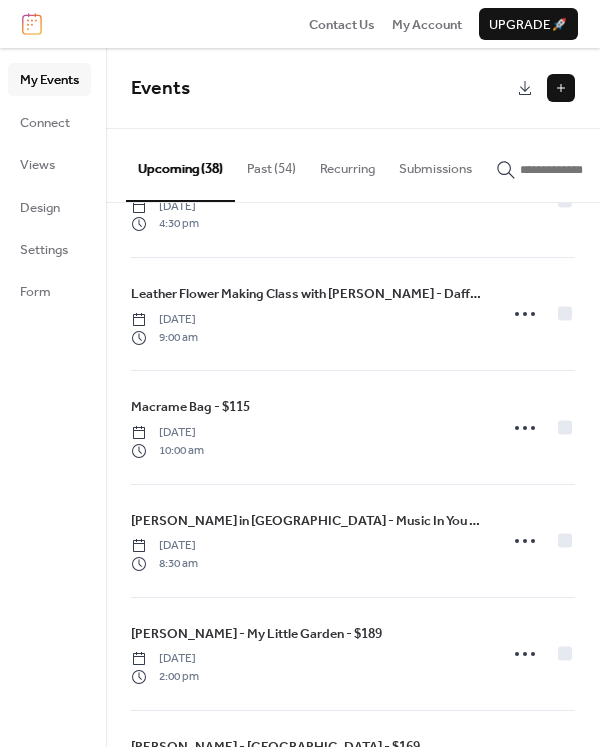 scroll, scrollTop: 411, scrollLeft: 0, axis: vertical 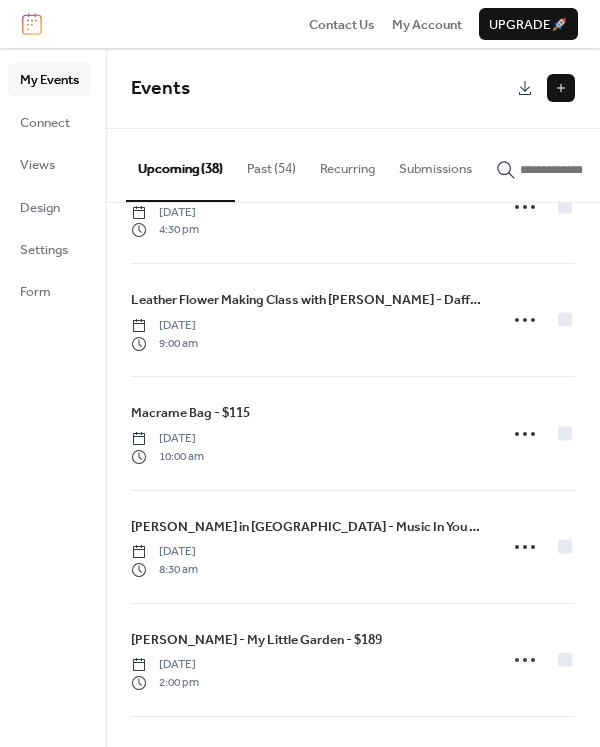 click on "Leather Flower Making Class with Galina - Daffodils Sunday, August 3, 2025 9:00 am" at bounding box center [353, 320] 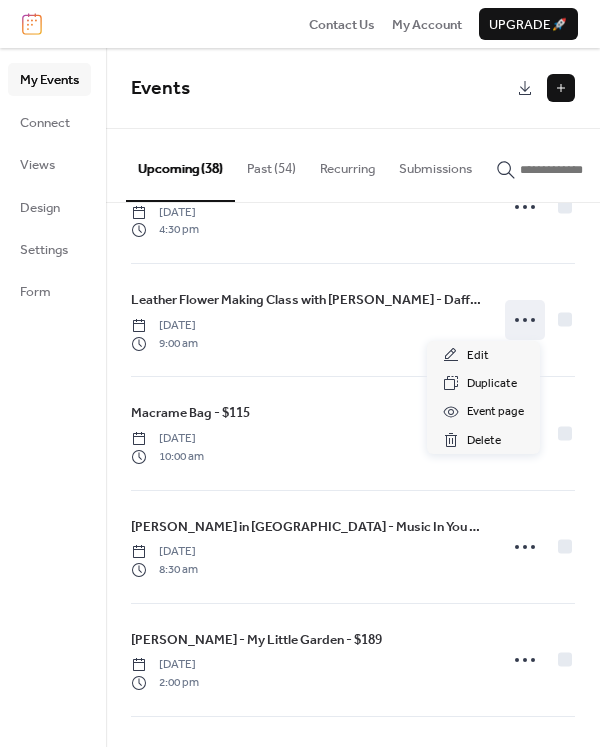 click on "Edit" at bounding box center (478, 356) 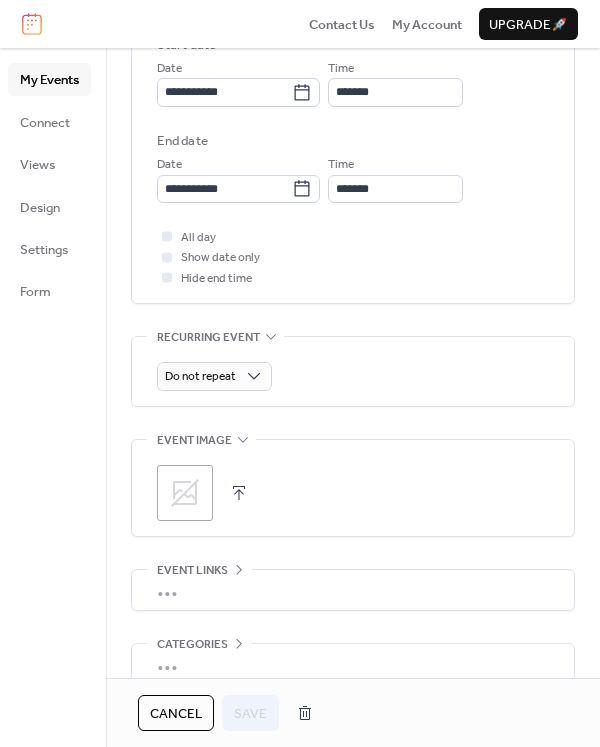 scroll, scrollTop: 701, scrollLeft: 0, axis: vertical 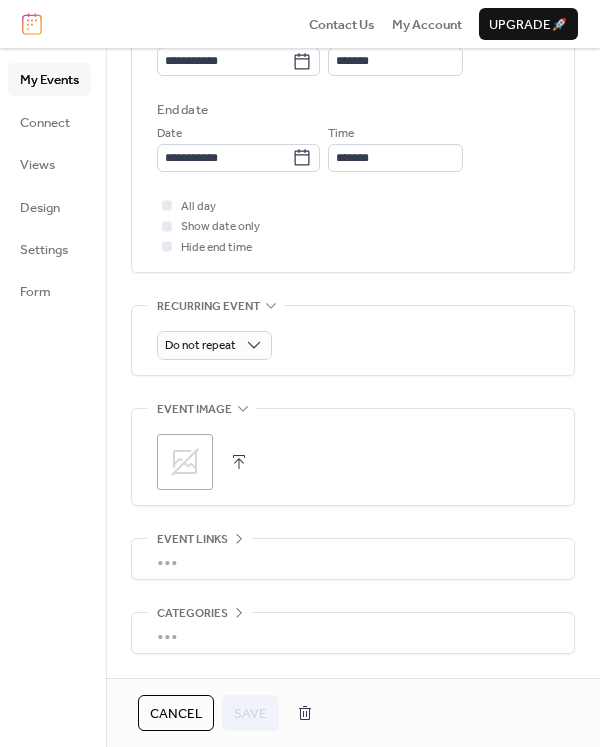 click 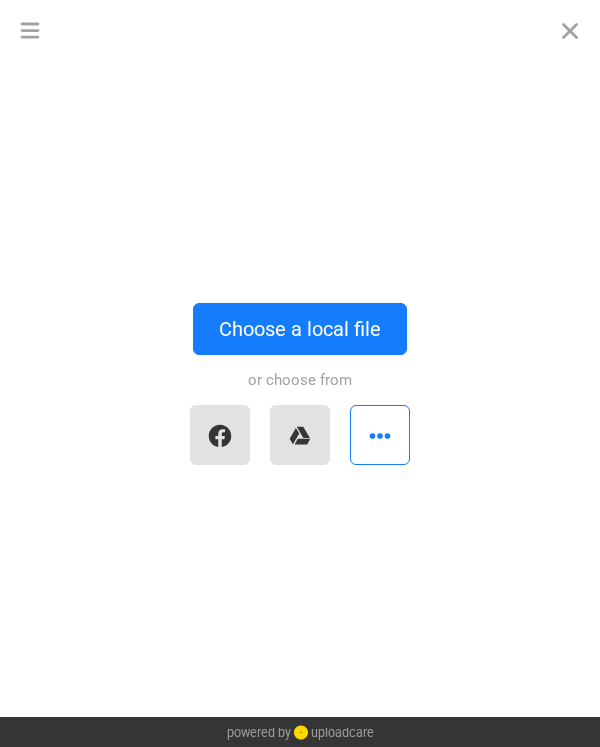 click on "Choose a local file" at bounding box center [300, 329] 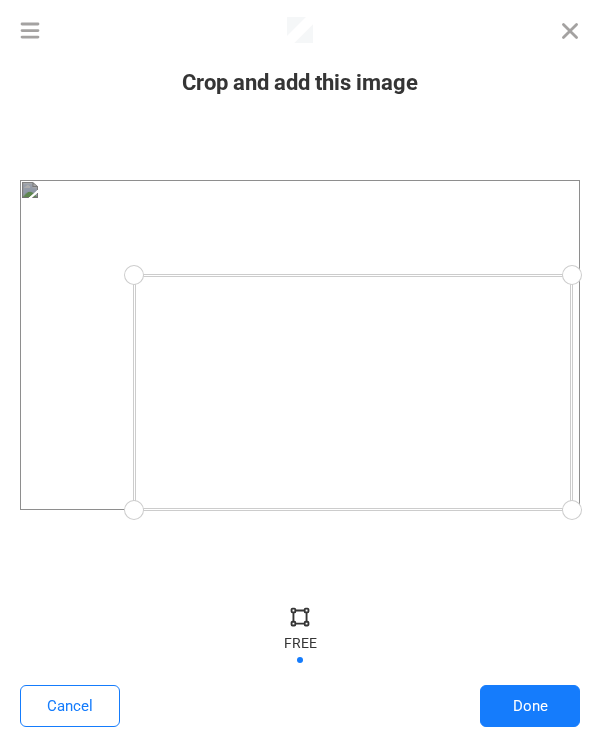 click on "Done" at bounding box center [530, 706] 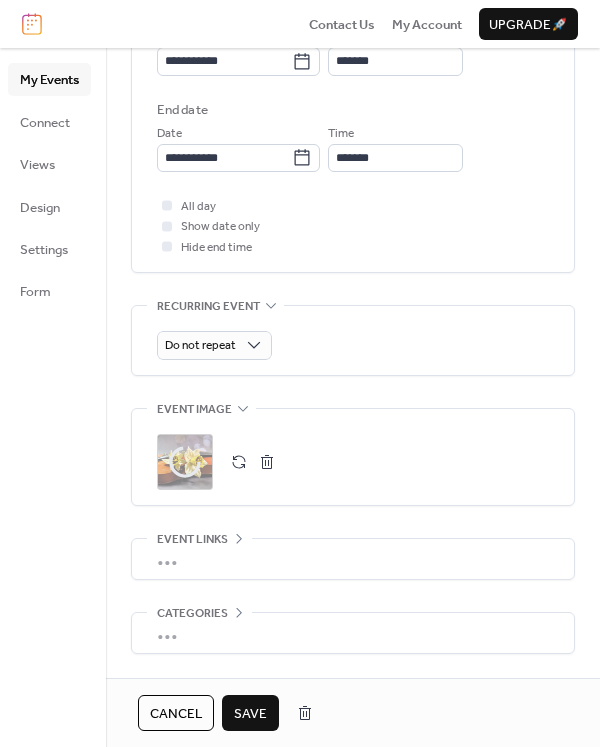 click on "Save" at bounding box center (250, 714) 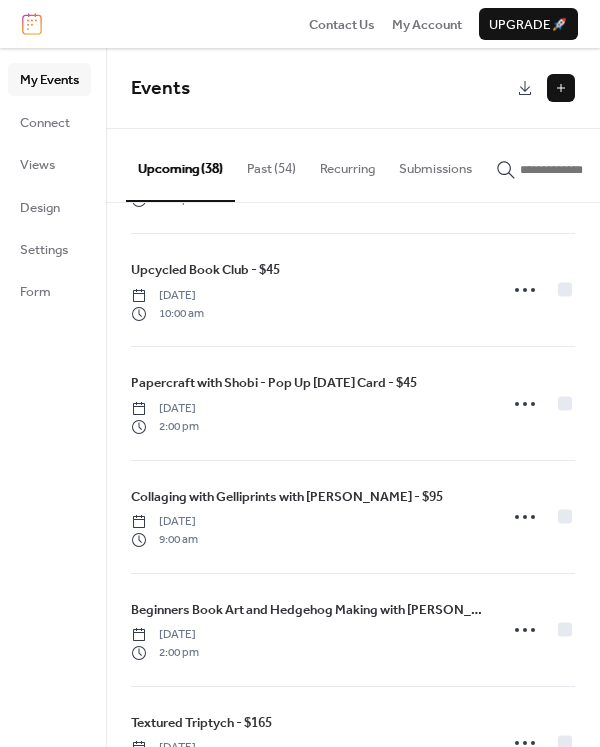 scroll, scrollTop: 1347, scrollLeft: 0, axis: vertical 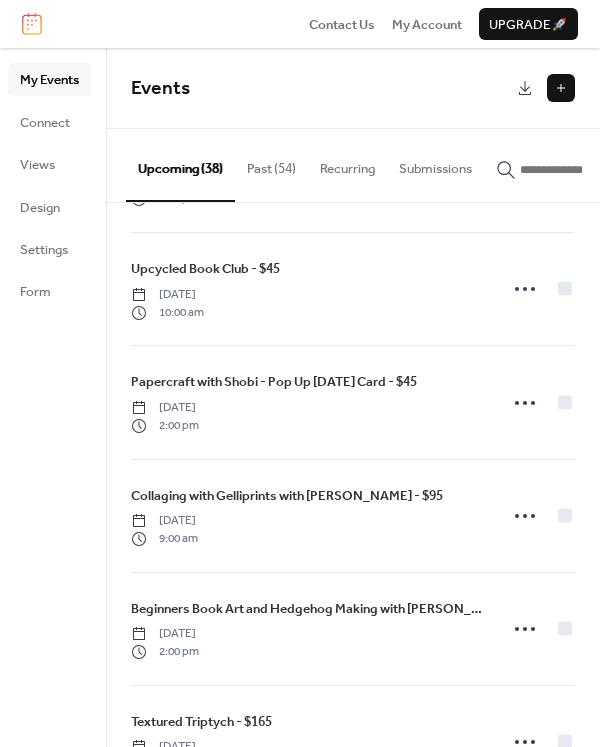 click 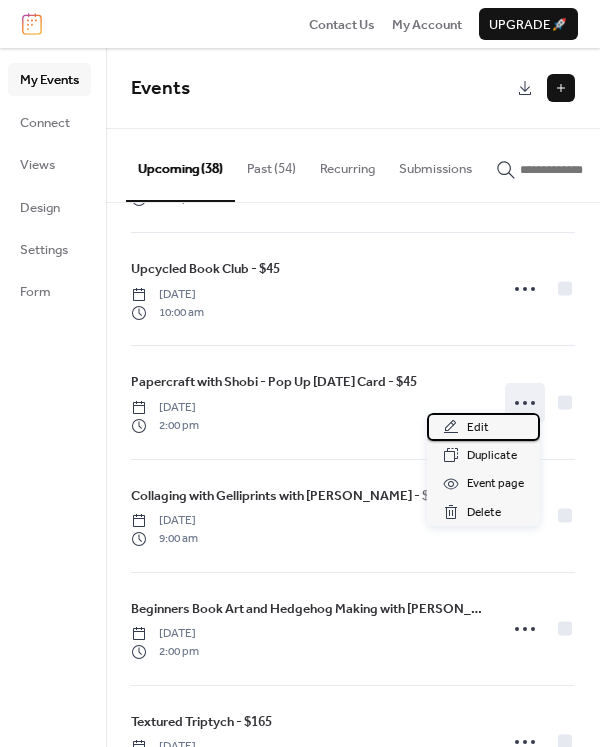 click on "Edit" at bounding box center [478, 428] 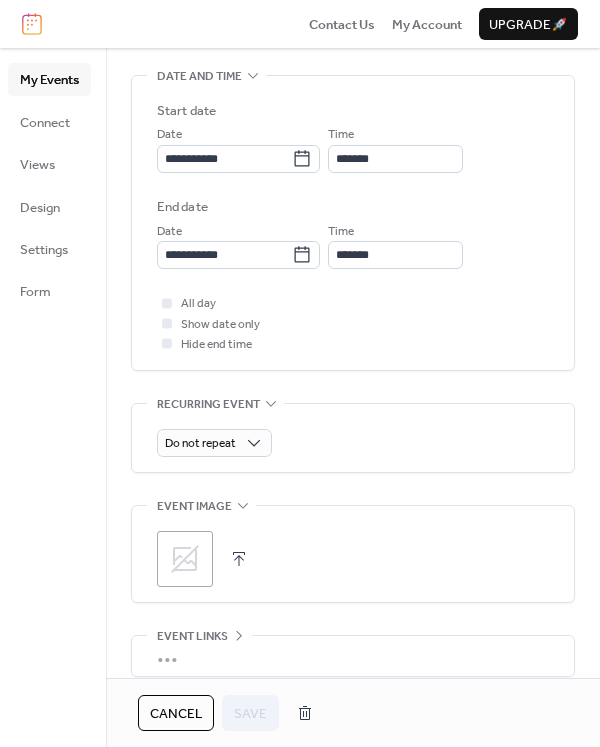 scroll, scrollTop: 612, scrollLeft: 0, axis: vertical 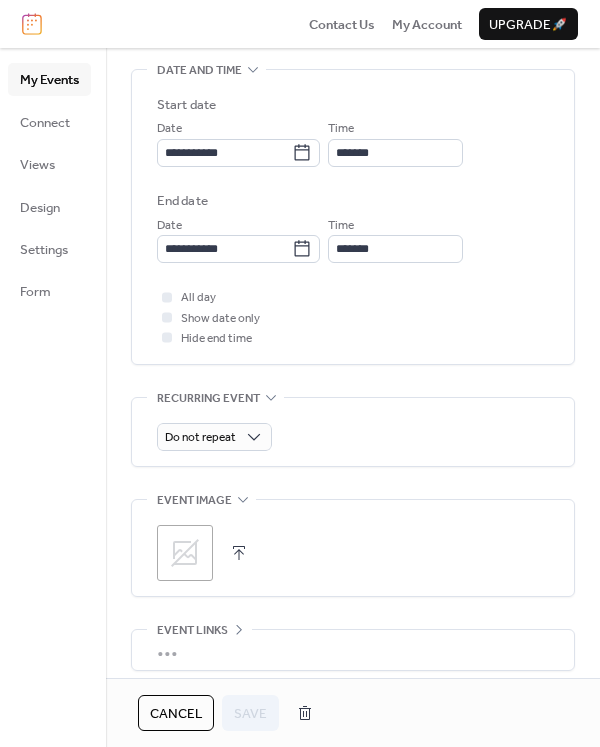 click 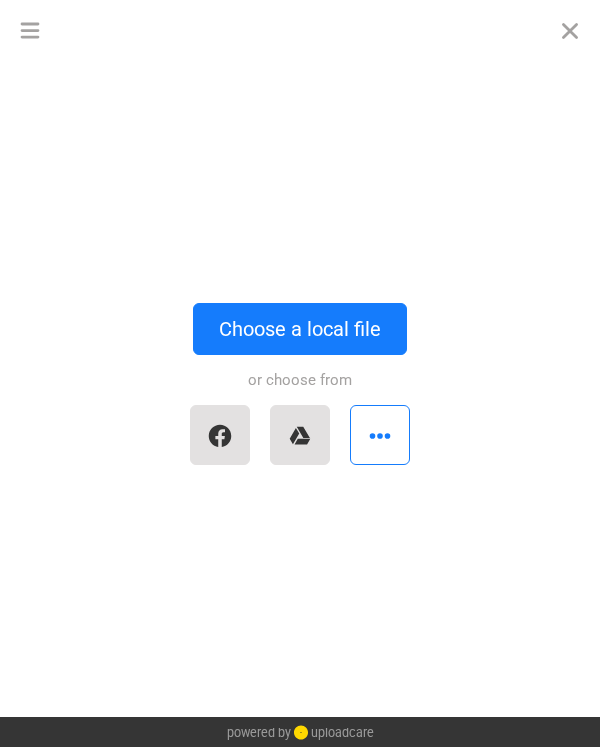 click on "Choose a local file" at bounding box center (300, 329) 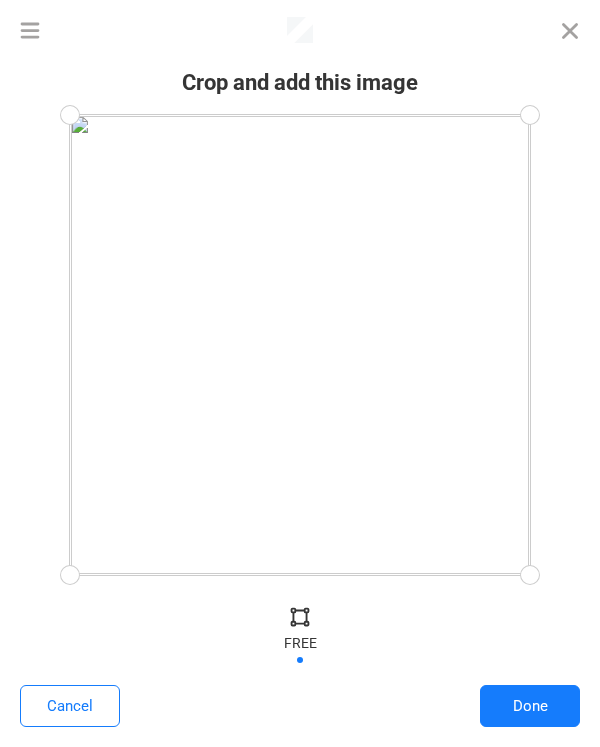 click on "Done" at bounding box center [530, 706] 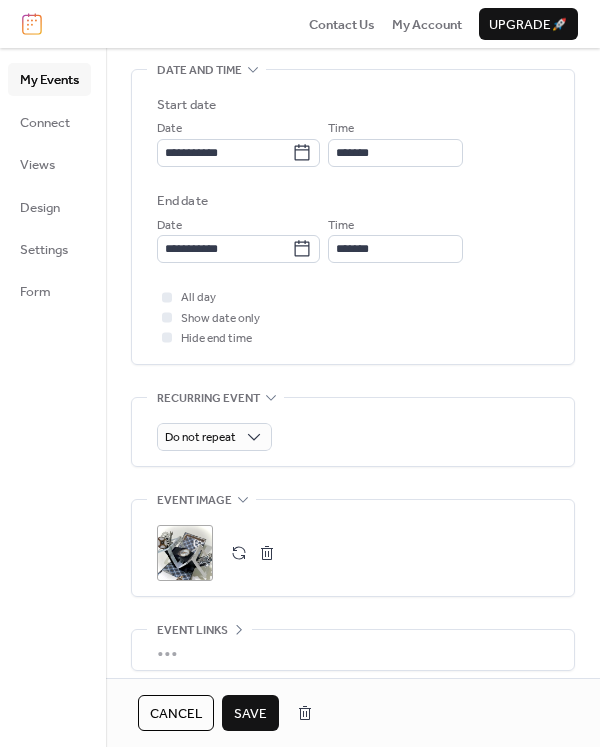 click on "Save" at bounding box center (250, 714) 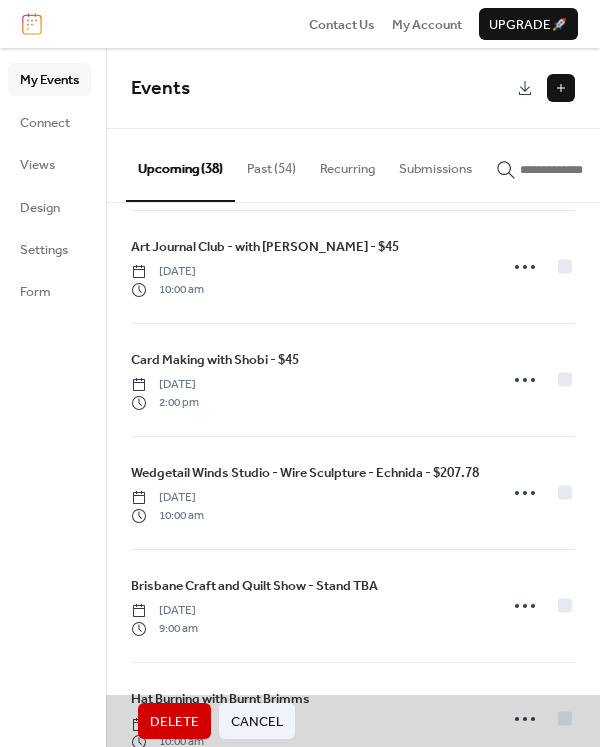 scroll, scrollTop: 2616, scrollLeft: 0, axis: vertical 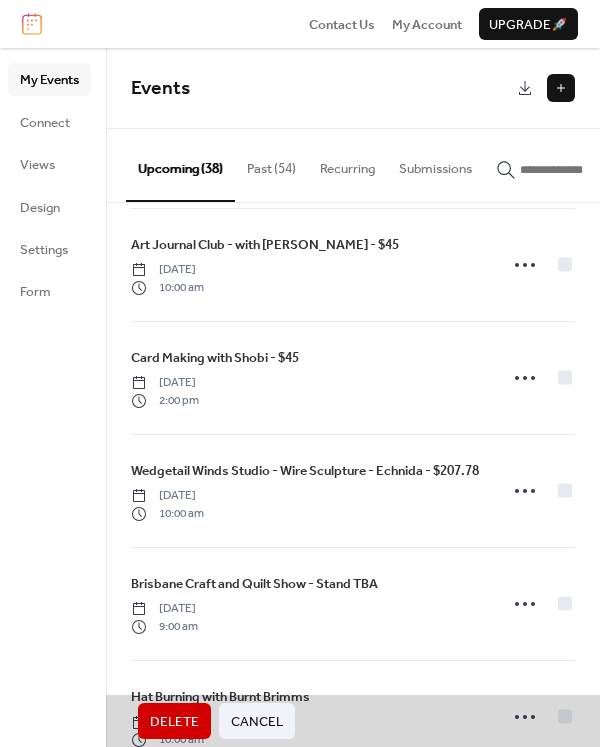 click on "Wedgetail Winds Studio - Wire Sculpture - Echnida  - $207.78 Sunday, October 5, 2025 10:00 am" at bounding box center [353, 491] 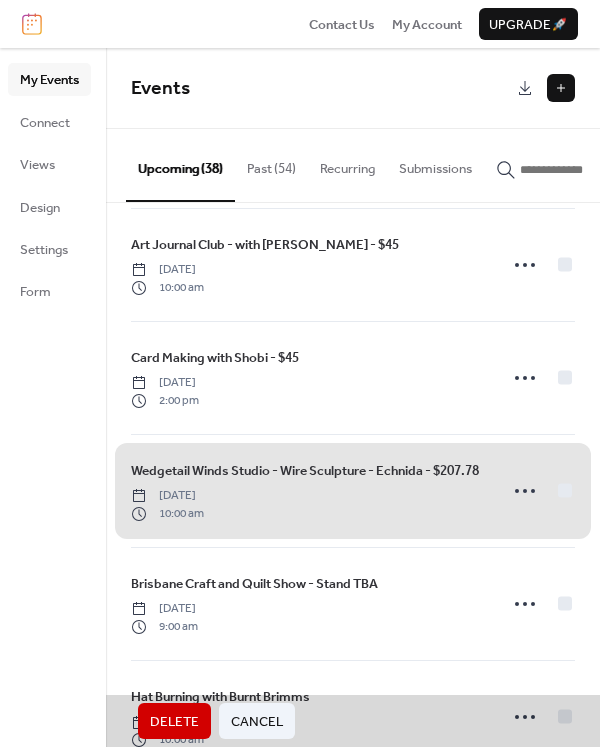 click on "Wedgetail Winds Studio - Wire Sculpture - Echnida  - $207.78 Sunday, October 5, 2025 10:00 am" at bounding box center [353, 491] 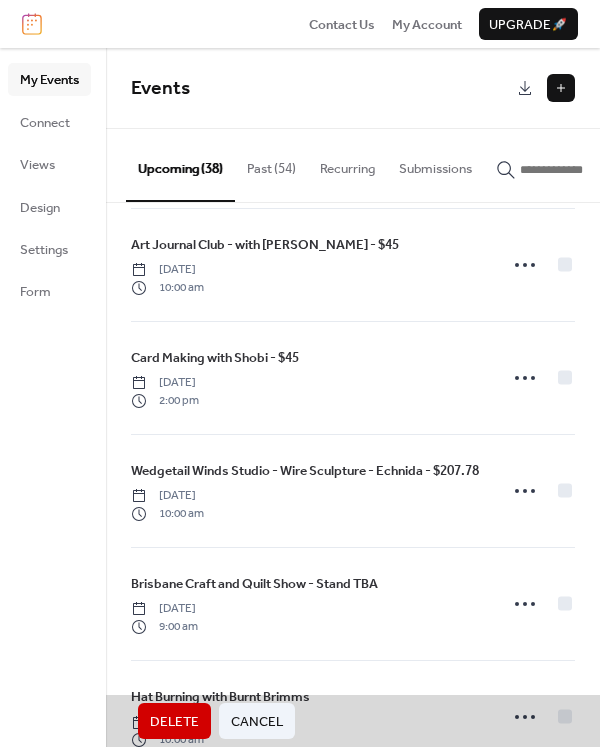 click on "Cancel" at bounding box center [257, 722] 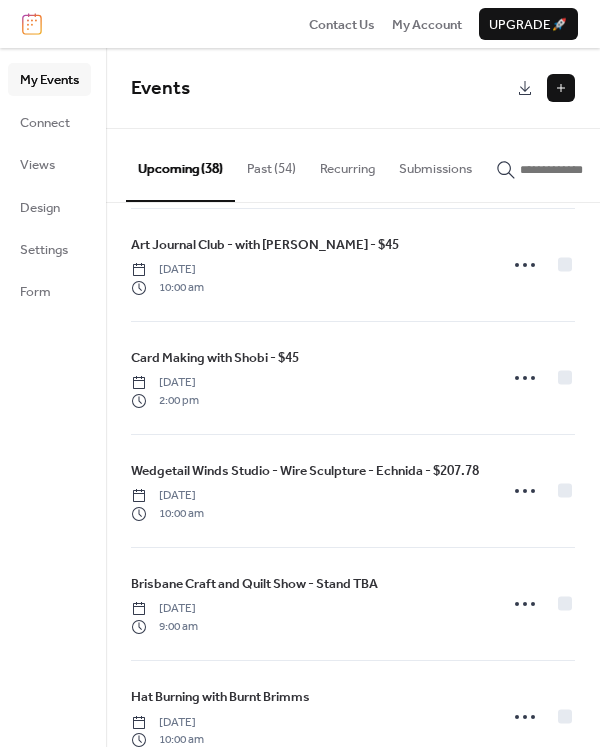 click 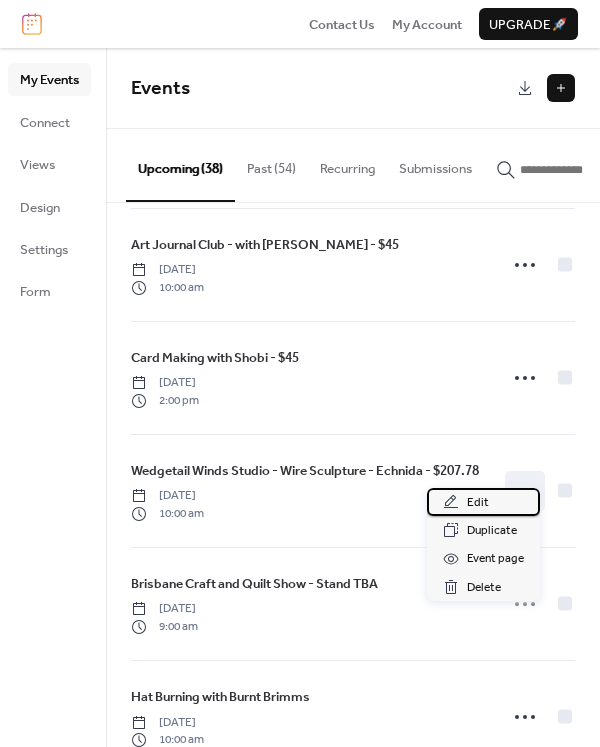 click on "Edit" at bounding box center [478, 503] 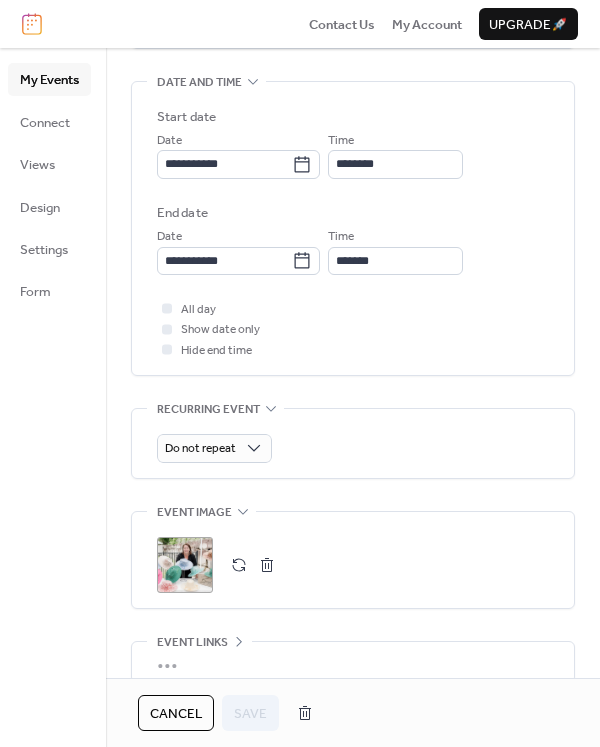 scroll, scrollTop: 728, scrollLeft: 0, axis: vertical 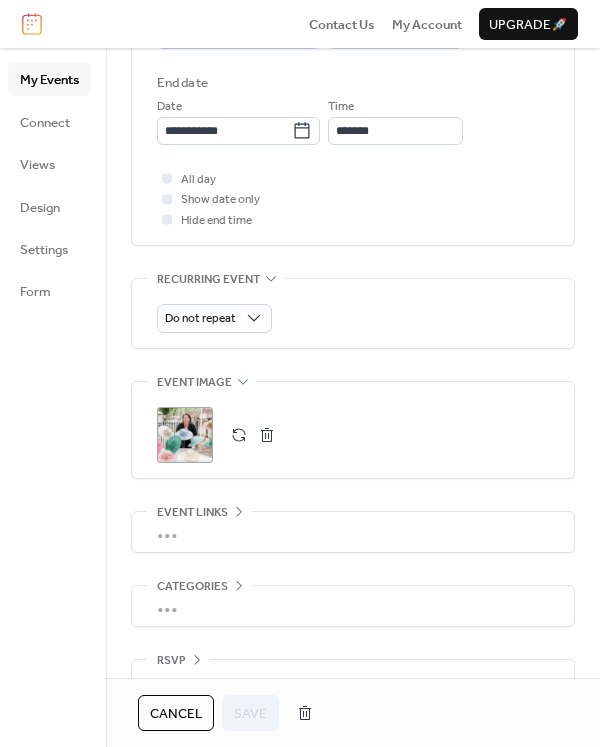 click on ";" at bounding box center (185, 435) 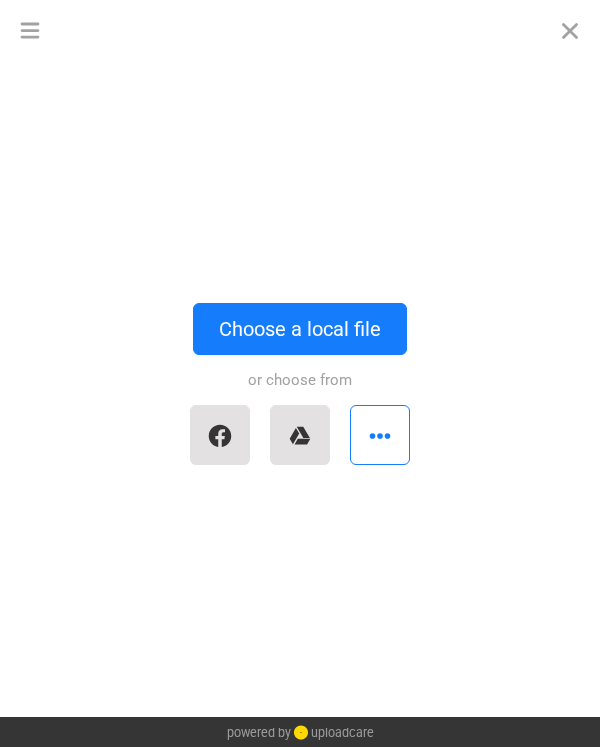 click on "Choose a local file" at bounding box center [300, 329] 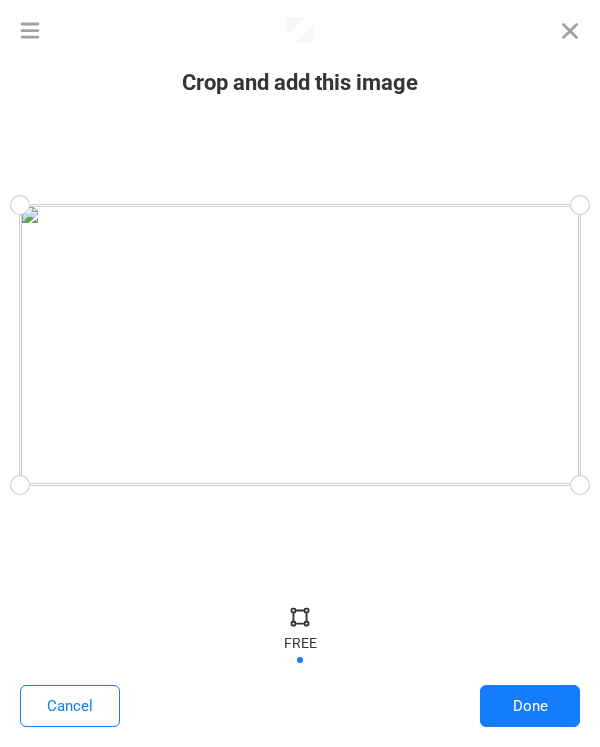 click on "Done" at bounding box center [530, 706] 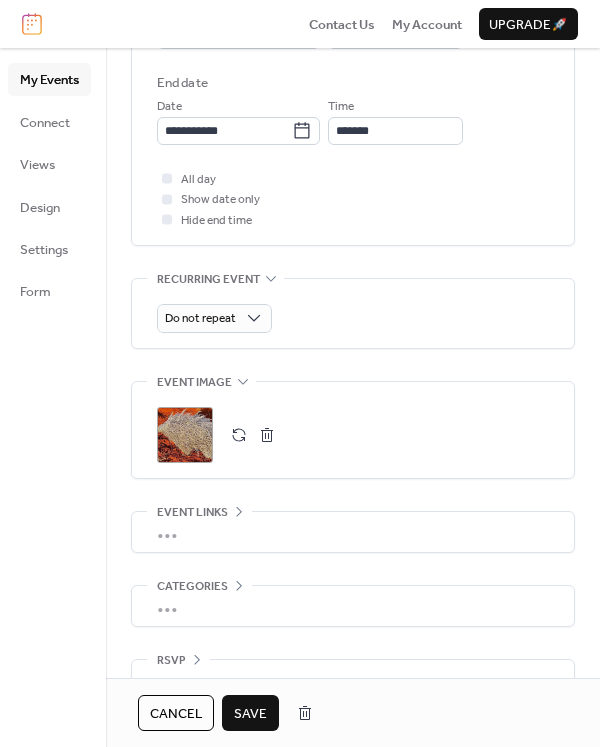 click on "Save" at bounding box center [250, 714] 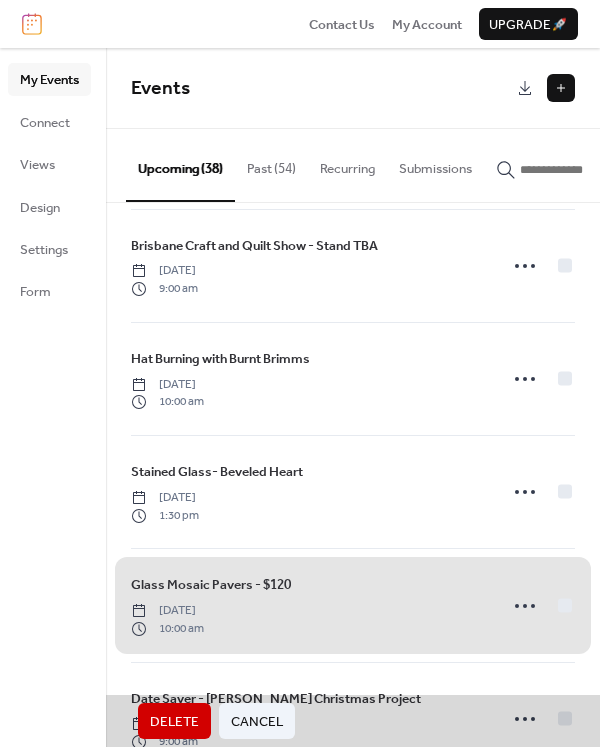 scroll, scrollTop: 2951, scrollLeft: 0, axis: vertical 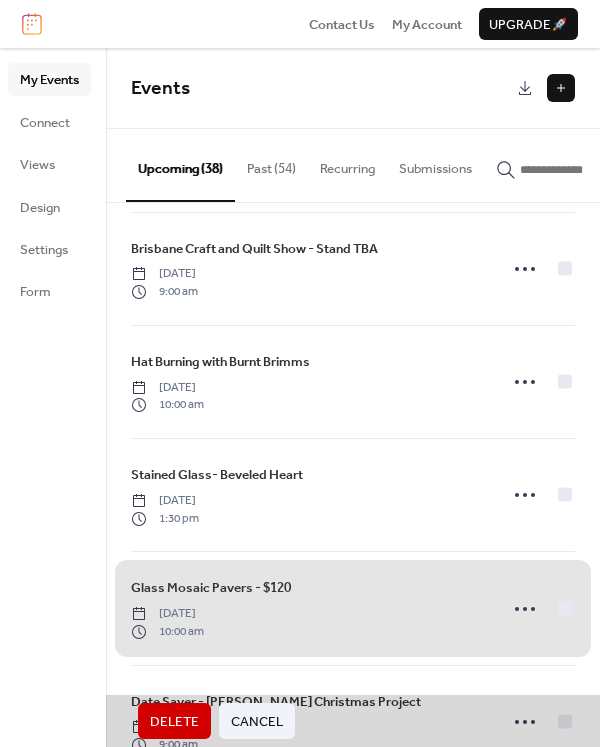 click on "Cancel" at bounding box center [257, 722] 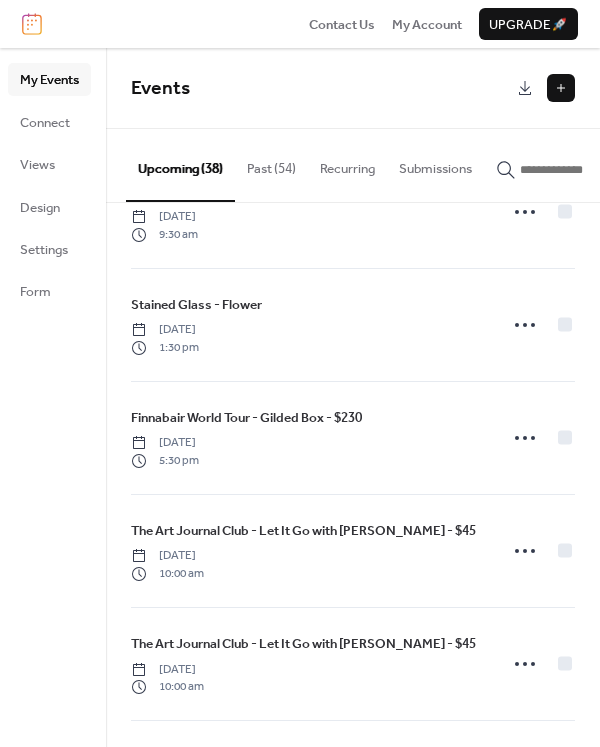 scroll, scrollTop: 3576, scrollLeft: 0, axis: vertical 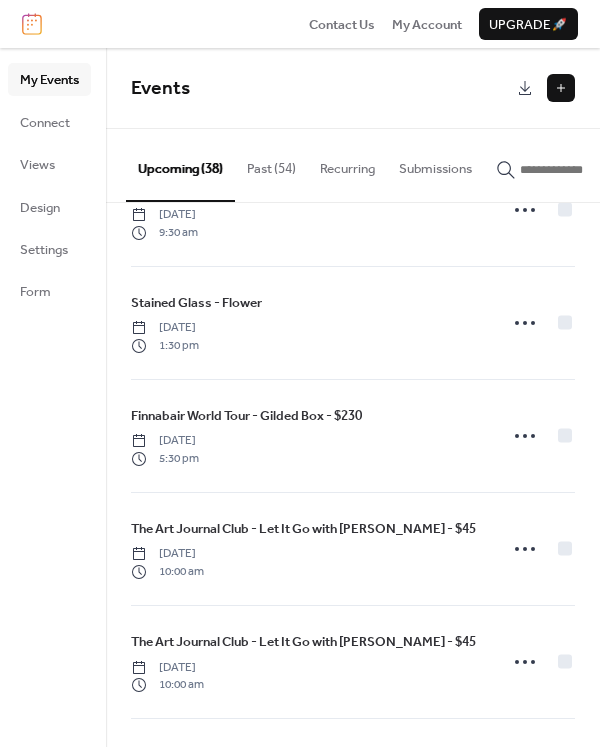 click at bounding box center [525, 436] 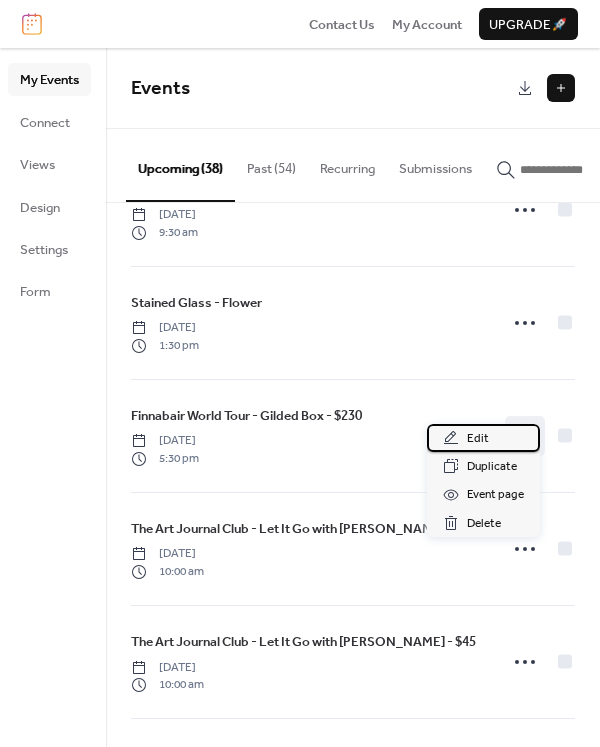 click on "Edit" at bounding box center [478, 439] 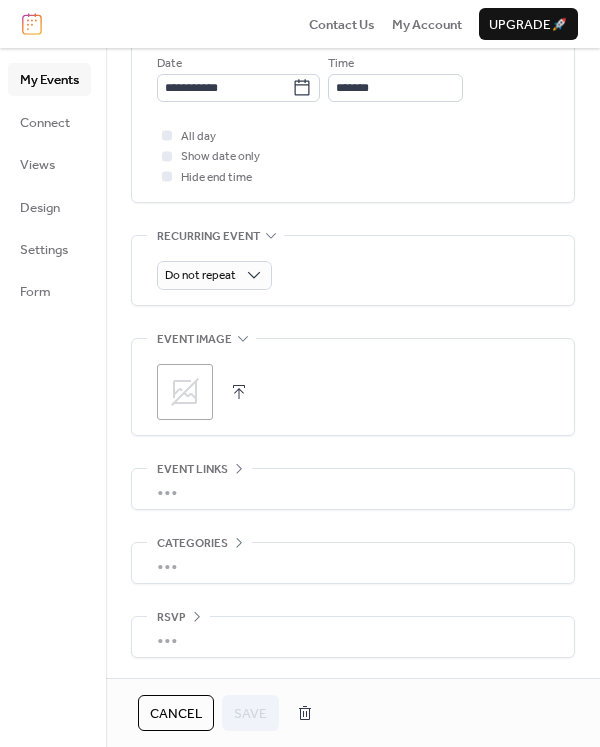 scroll, scrollTop: 781, scrollLeft: 0, axis: vertical 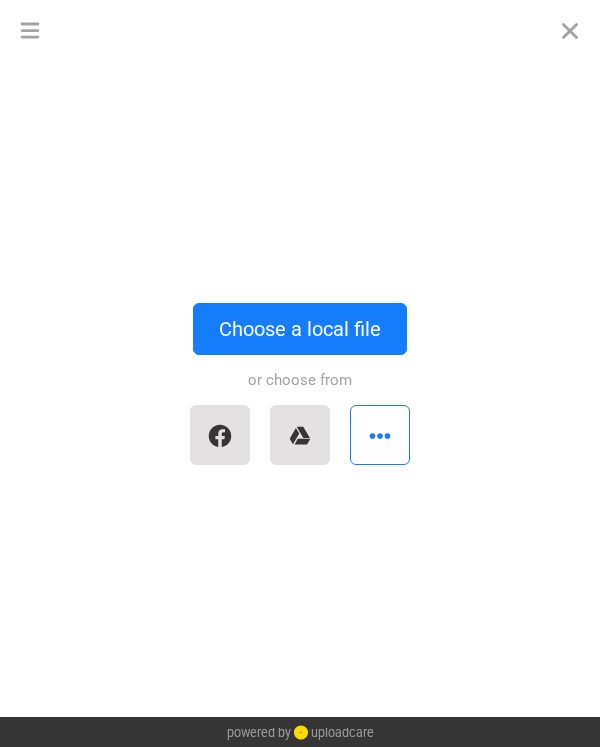 click on "Choose a local file" at bounding box center (300, 329) 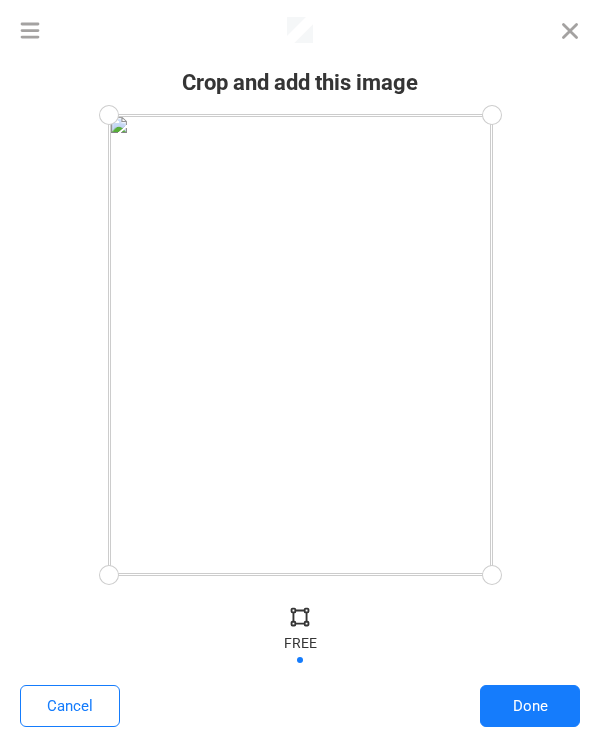 click on "Done" at bounding box center [530, 706] 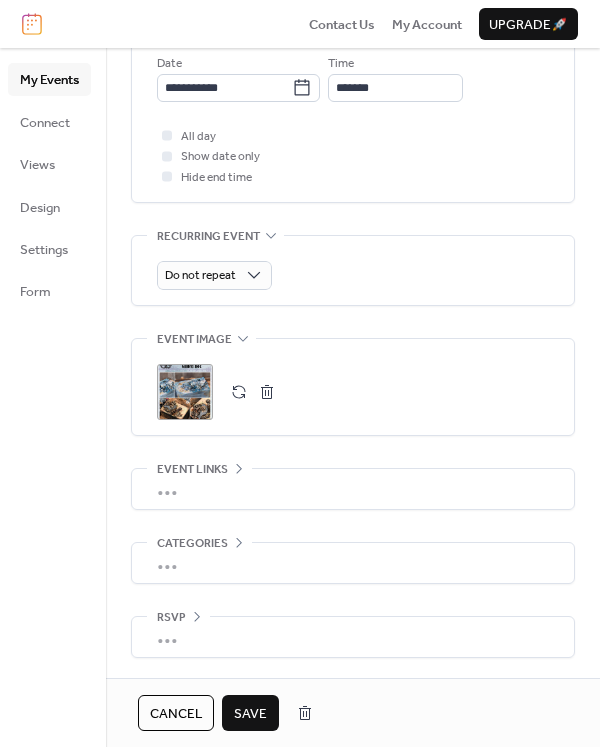 click on "Save" at bounding box center [250, 714] 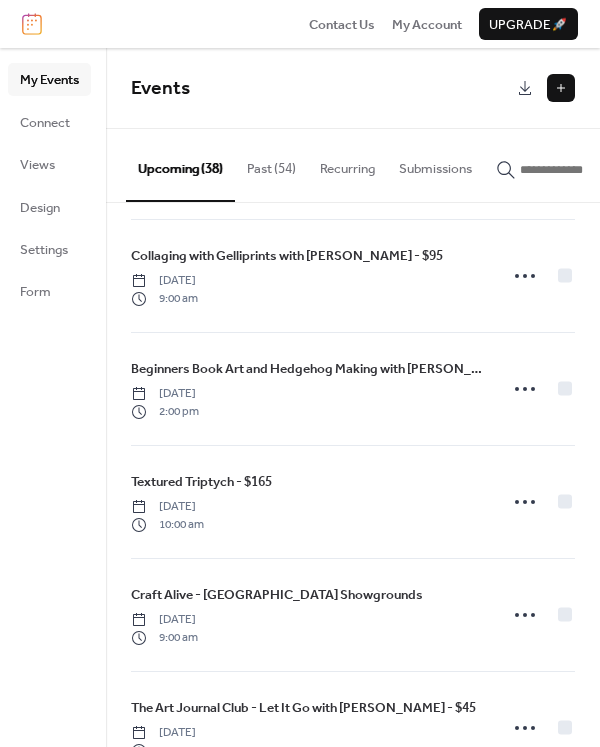 scroll, scrollTop: 1587, scrollLeft: 0, axis: vertical 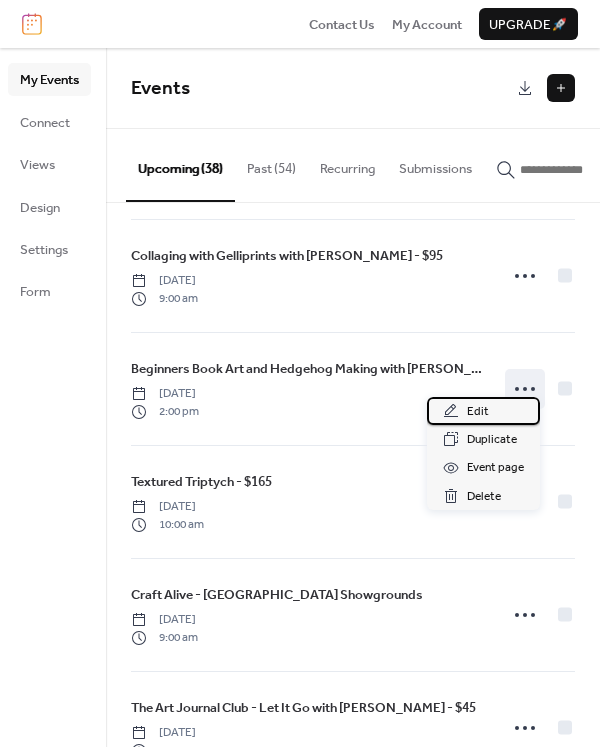 click on "Edit" at bounding box center (483, 411) 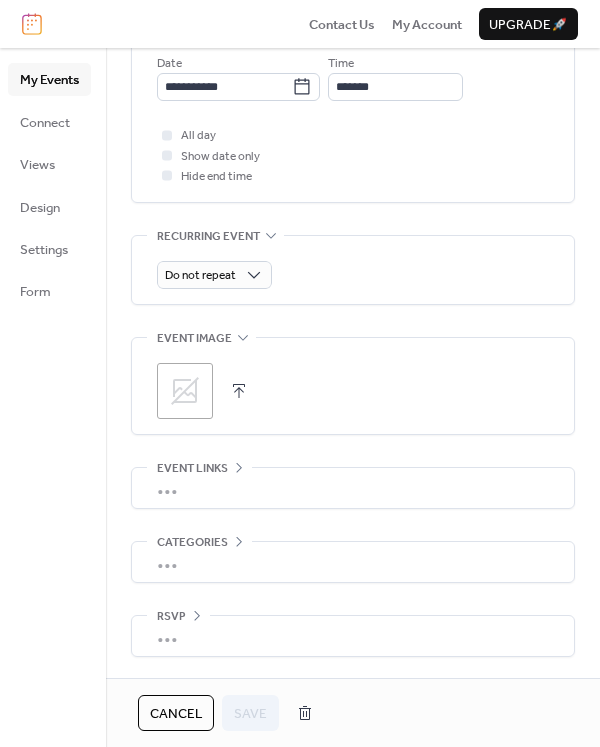 scroll, scrollTop: 781, scrollLeft: 0, axis: vertical 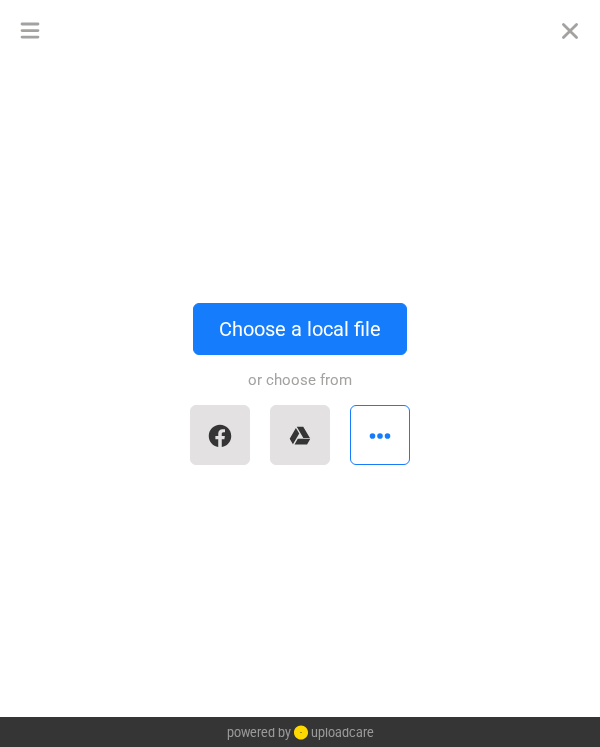 click on "Choose a local file" at bounding box center (300, 329) 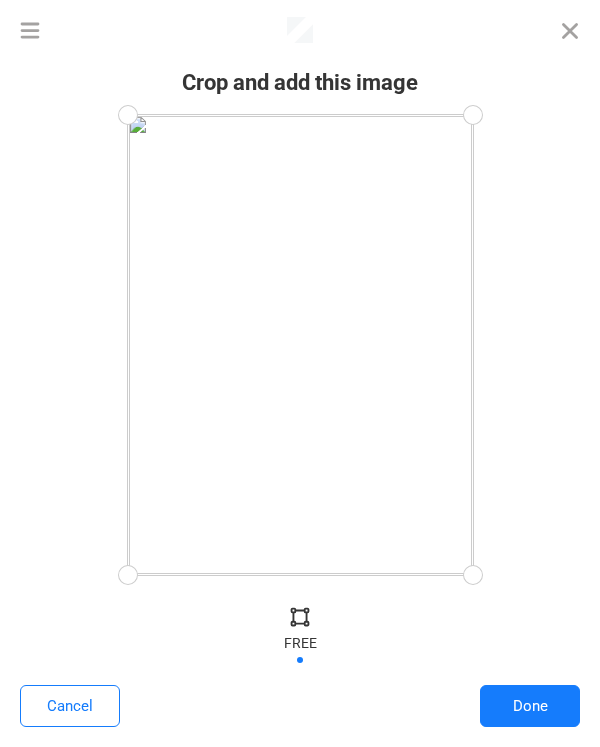 click on "Done" at bounding box center (530, 706) 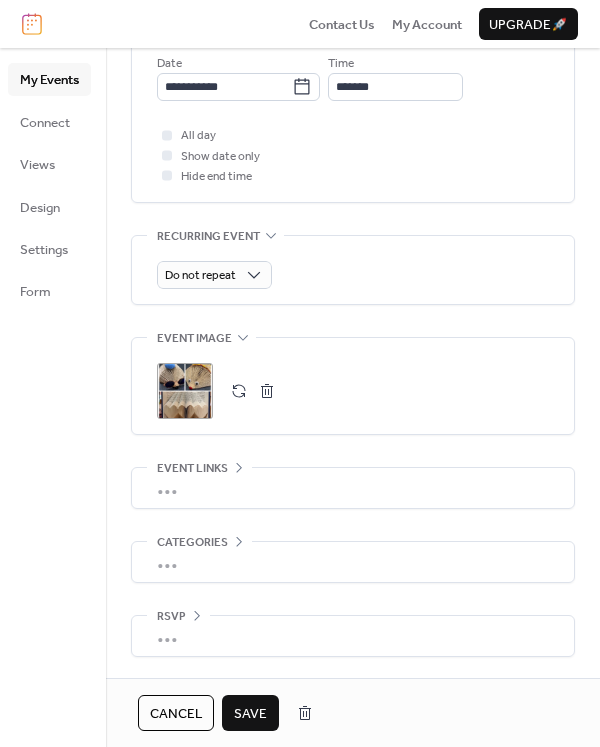 click on "Save" at bounding box center [250, 714] 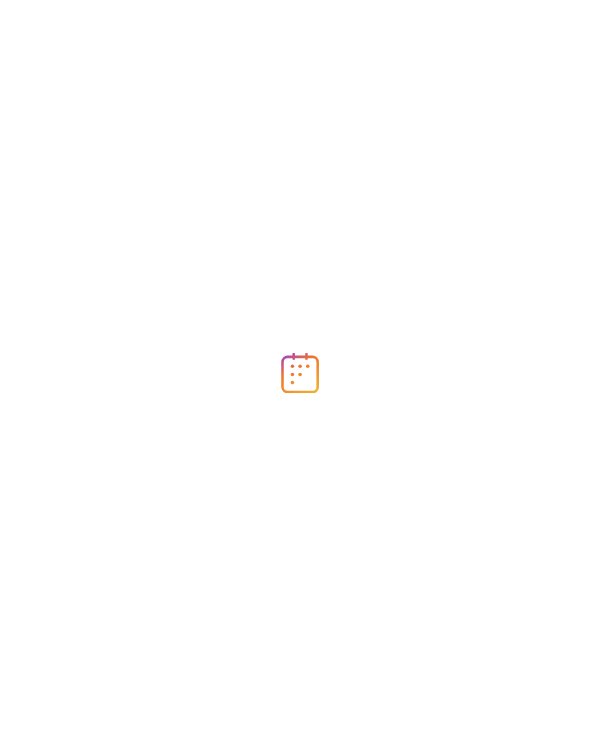 scroll, scrollTop: 0, scrollLeft: 0, axis: both 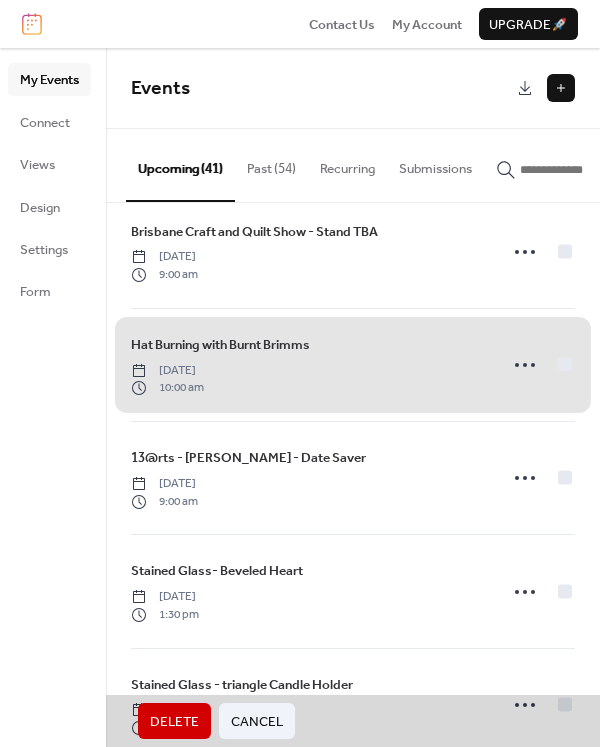 click on "Cancel" at bounding box center [257, 722] 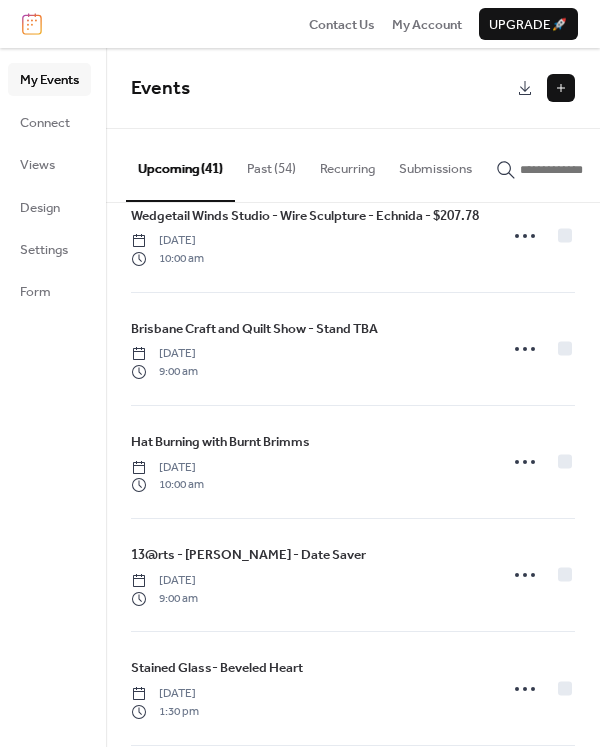 scroll, scrollTop: 2799, scrollLeft: 0, axis: vertical 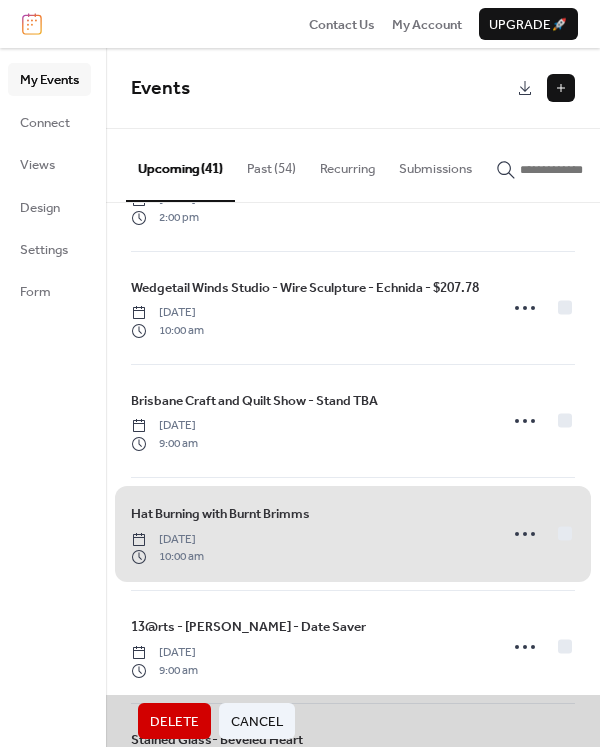 click on "Cancel" at bounding box center [257, 722] 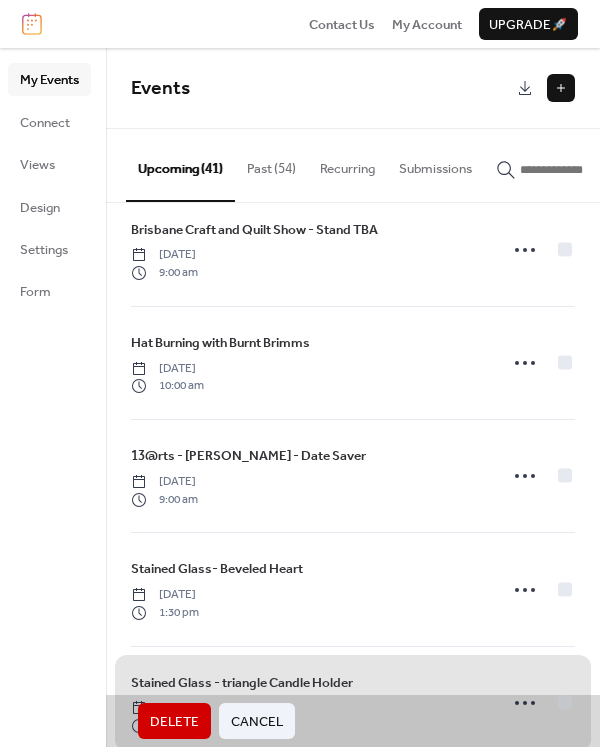 scroll, scrollTop: 2968, scrollLeft: 0, axis: vertical 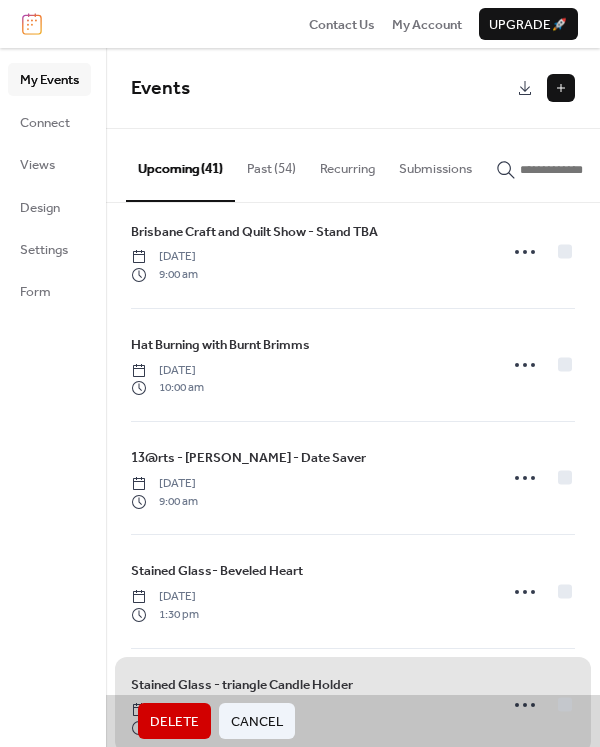 click on "Cancel" at bounding box center (257, 722) 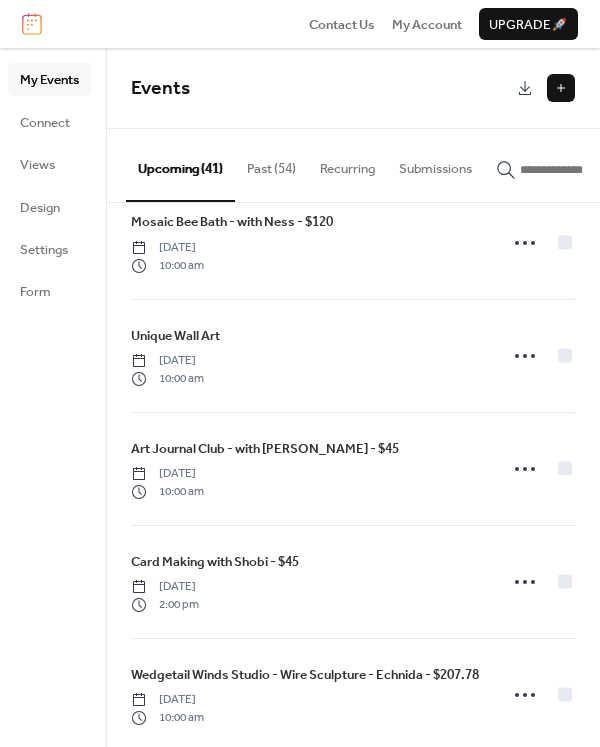 scroll, scrollTop: 2410, scrollLeft: 0, axis: vertical 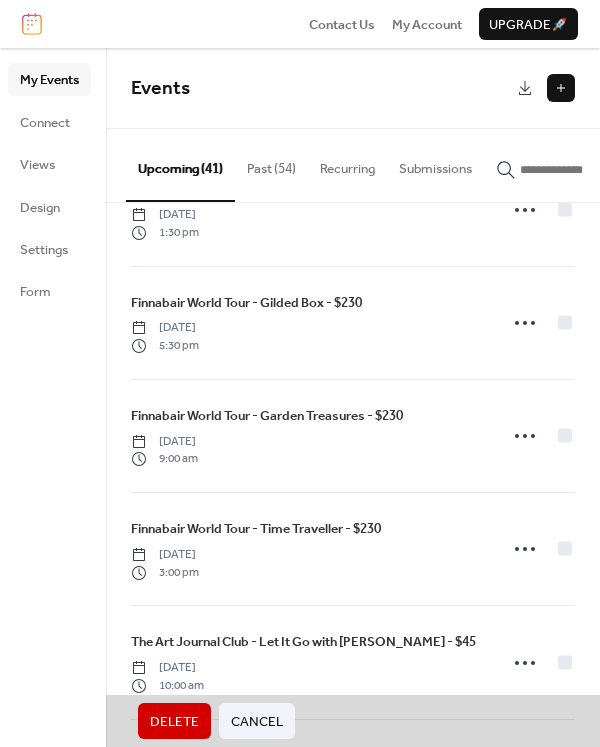 click on "Finnabair World Tour - Garden Treasures - $230 [DATE] 9:00 am" at bounding box center [353, 436] 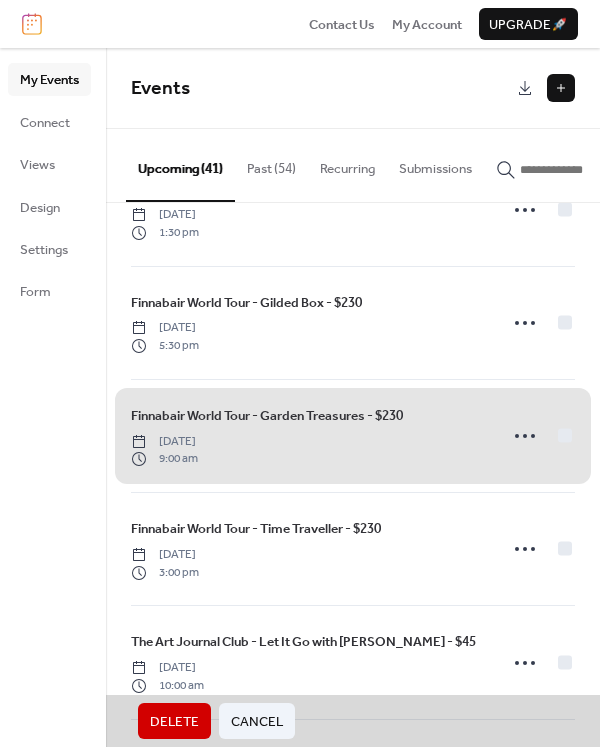 click on "Finnabair World Tour - Garden Treasures - $230 [DATE] 9:00 am" at bounding box center (353, 436) 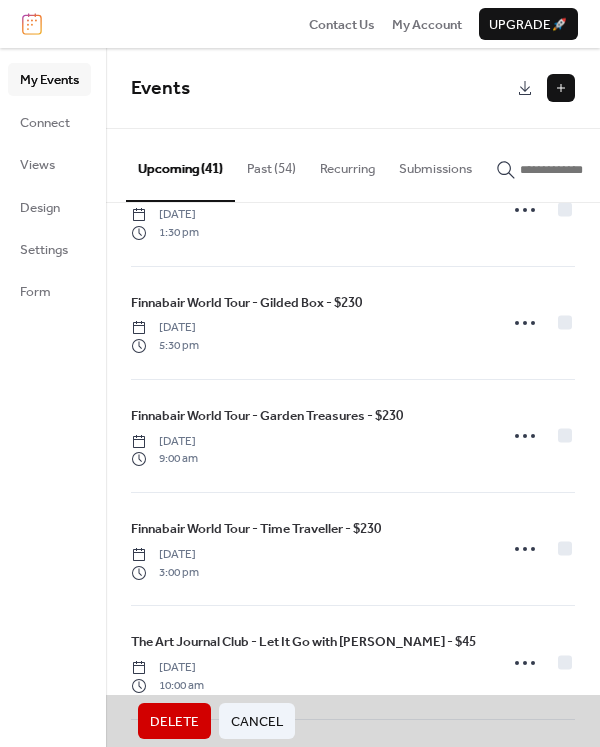 click on "Finnabair World Tour - Garden Treasures - $230 [DATE] 9:00 am" at bounding box center (353, 436) 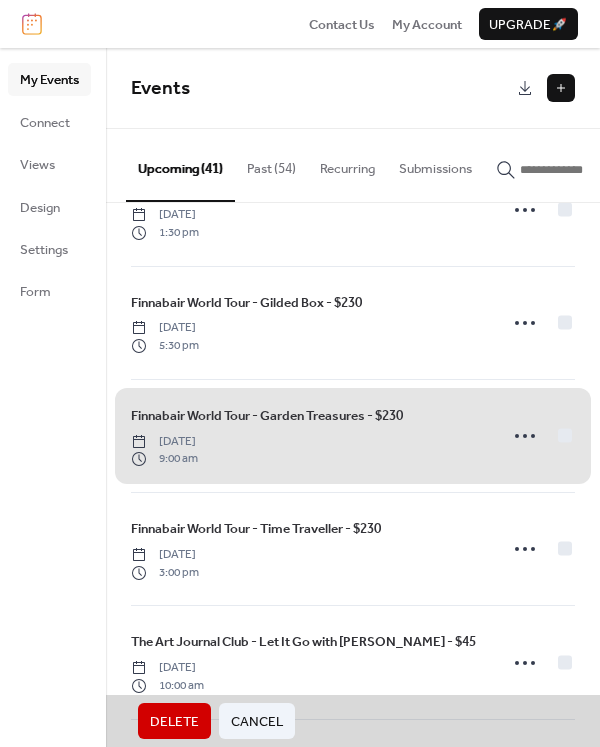 click on "Cancel" at bounding box center [257, 722] 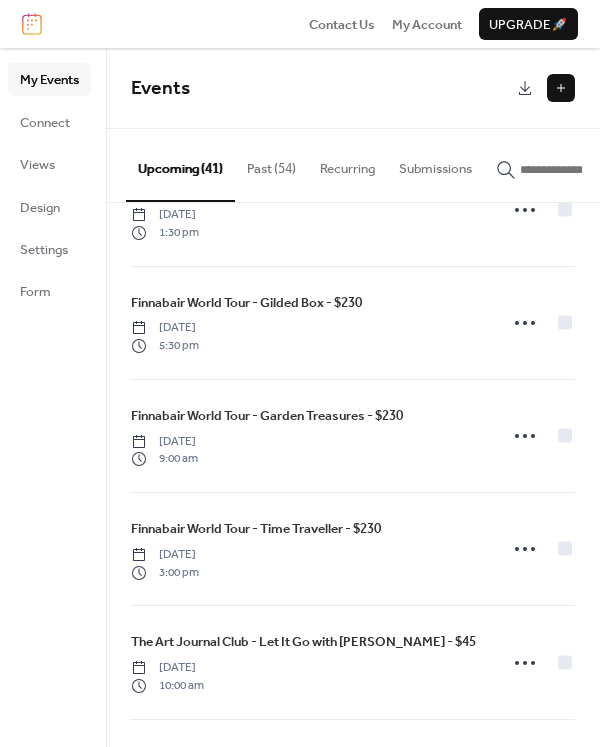 click 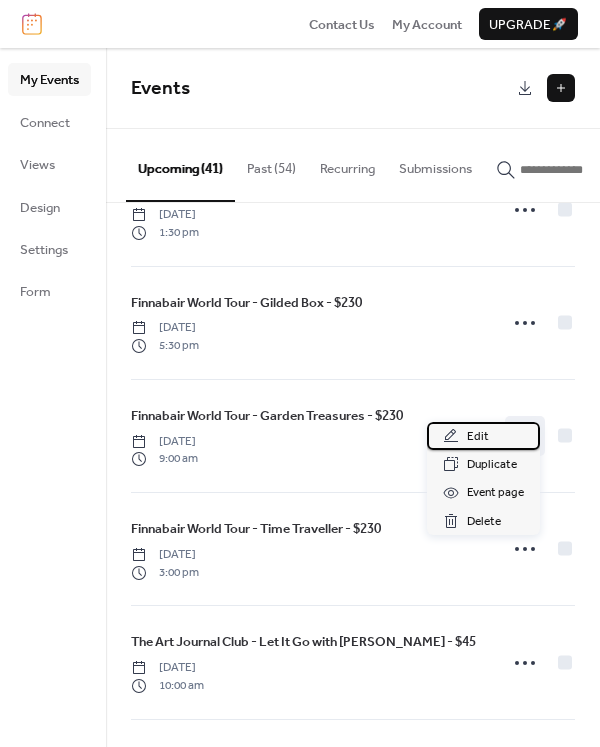 click on "Edit" at bounding box center [478, 437] 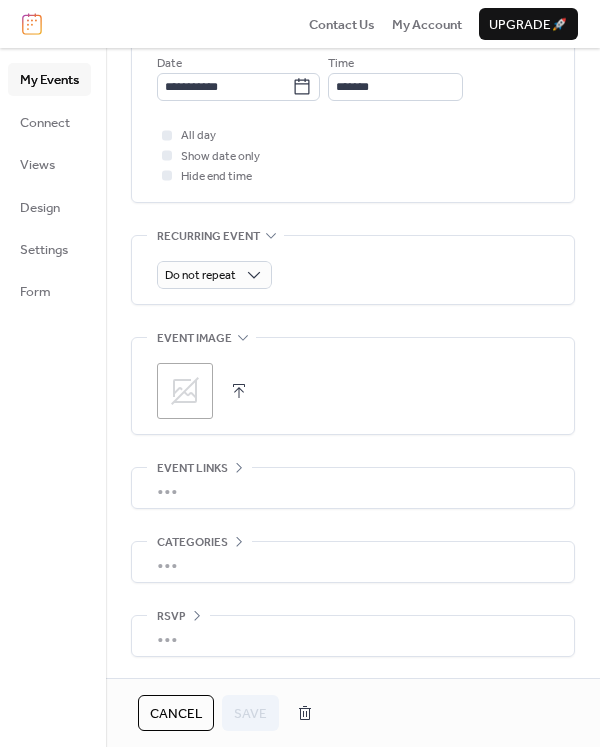 scroll, scrollTop: 781, scrollLeft: 0, axis: vertical 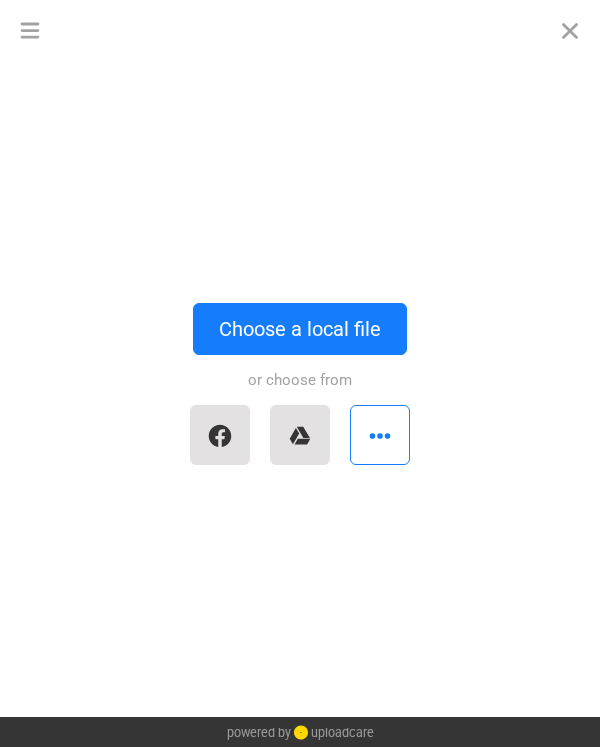 click on "Choose a local file" at bounding box center (300, 329) 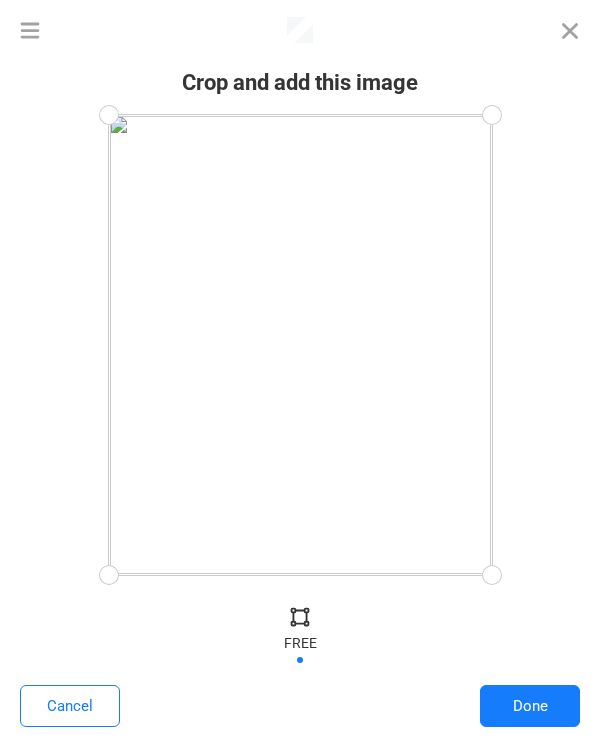 click on "Done" at bounding box center [530, 706] 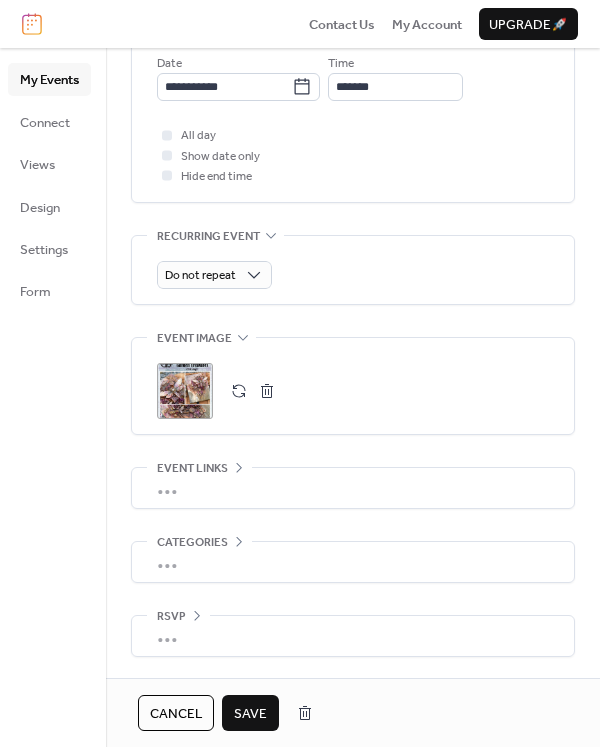 click on "Save" at bounding box center [250, 714] 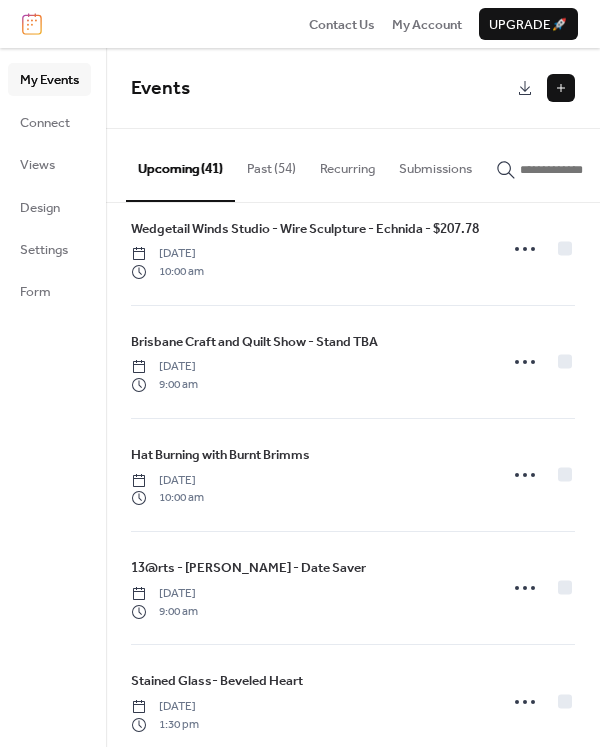 scroll, scrollTop: 2856, scrollLeft: 0, axis: vertical 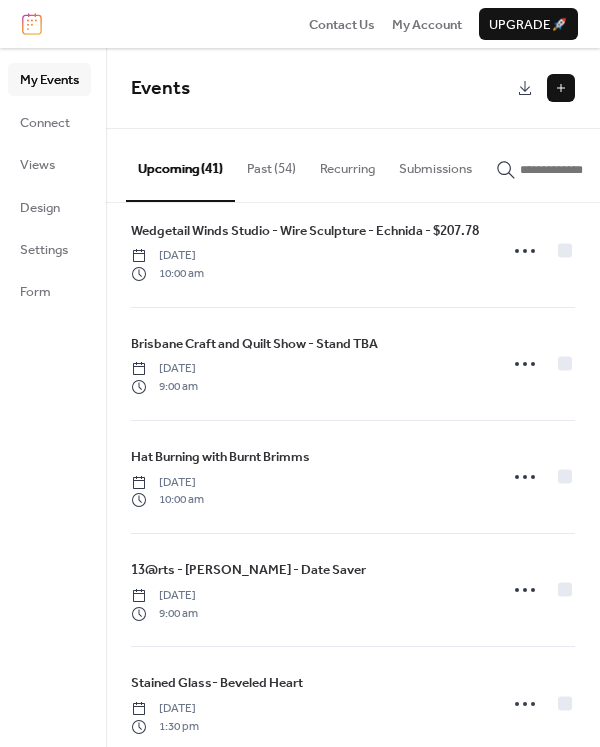 click 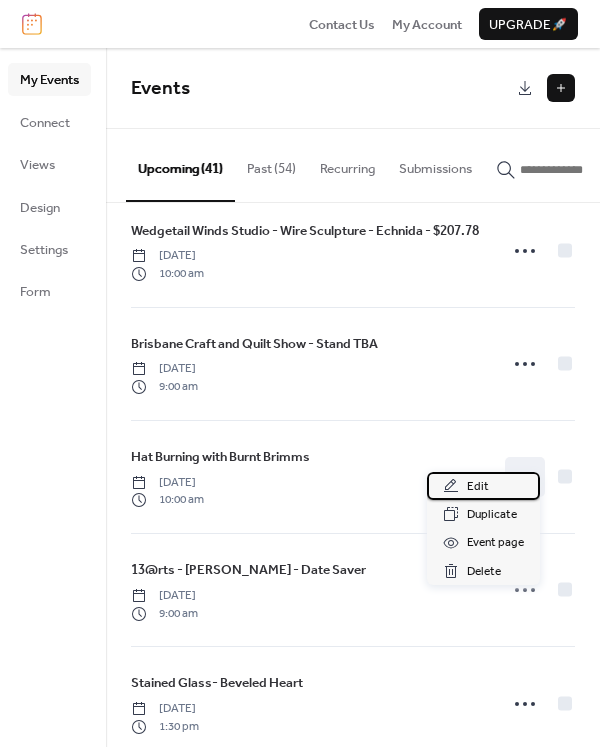 click on "Edit" at bounding box center (478, 487) 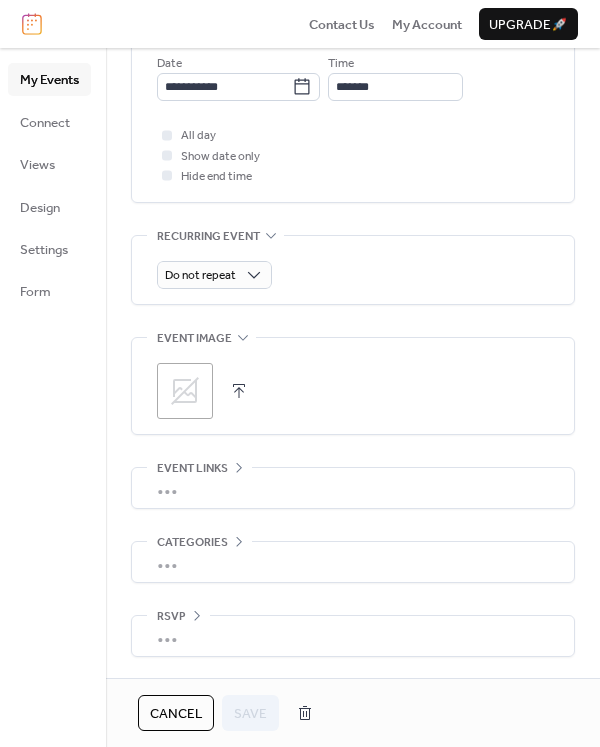 scroll, scrollTop: 781, scrollLeft: 0, axis: vertical 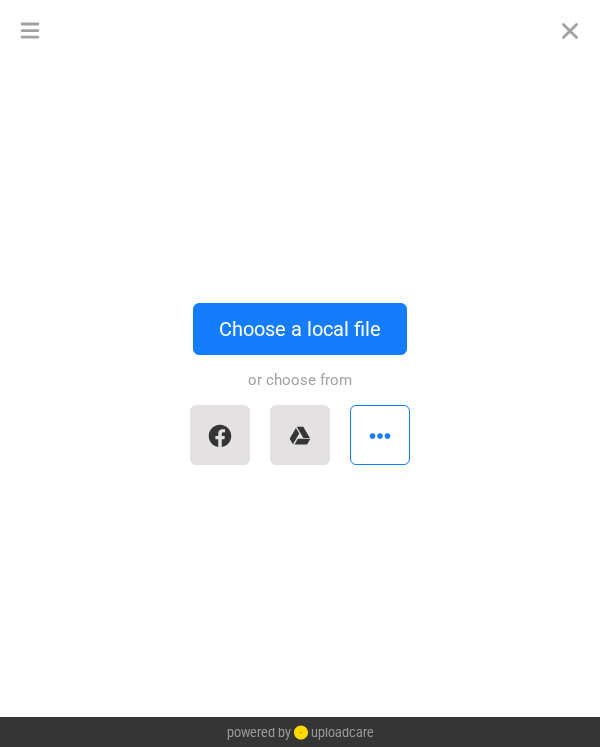 click on "Choose a local file" at bounding box center [300, 329] 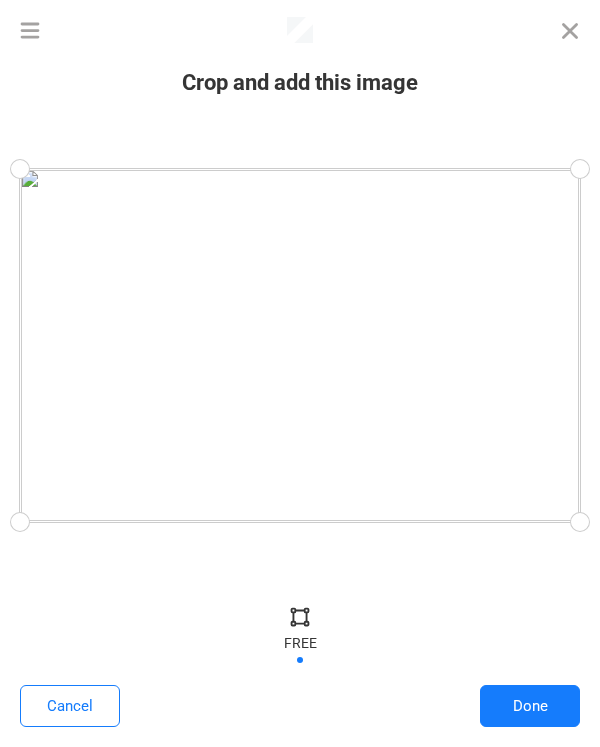 click on "Done" at bounding box center (530, 706) 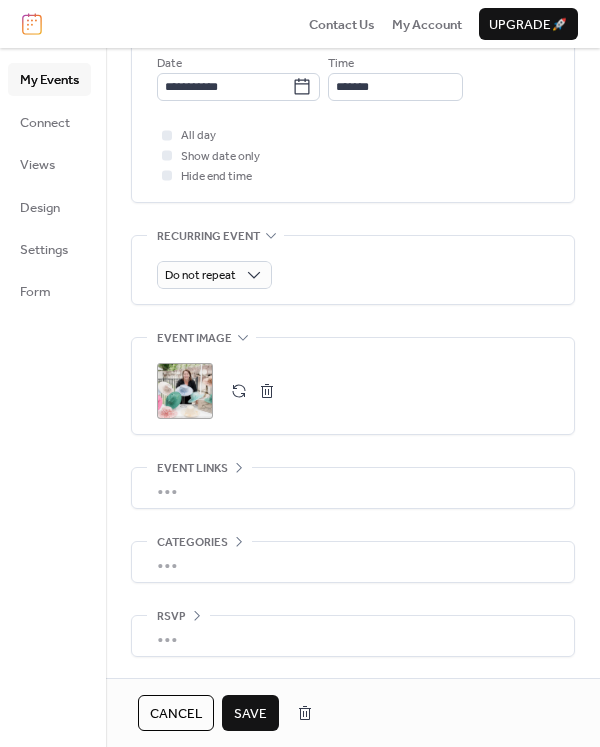 click on "Save" at bounding box center (250, 714) 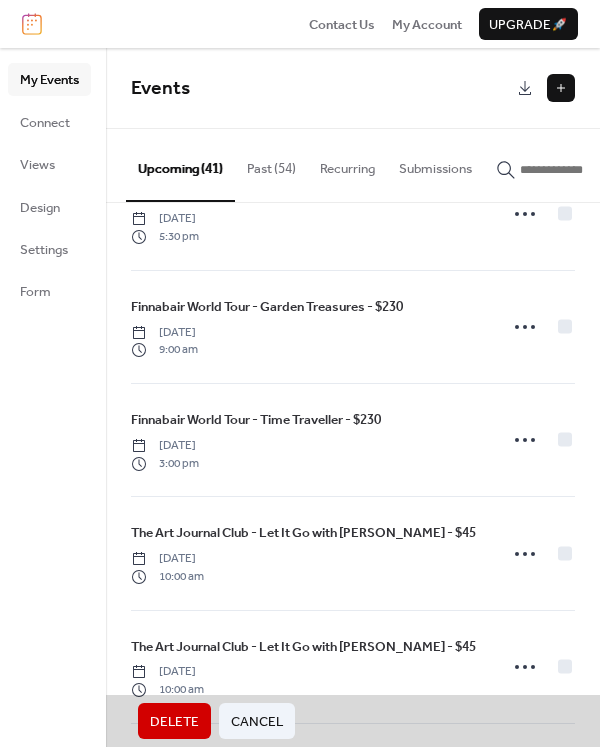 scroll, scrollTop: 3912, scrollLeft: 0, axis: vertical 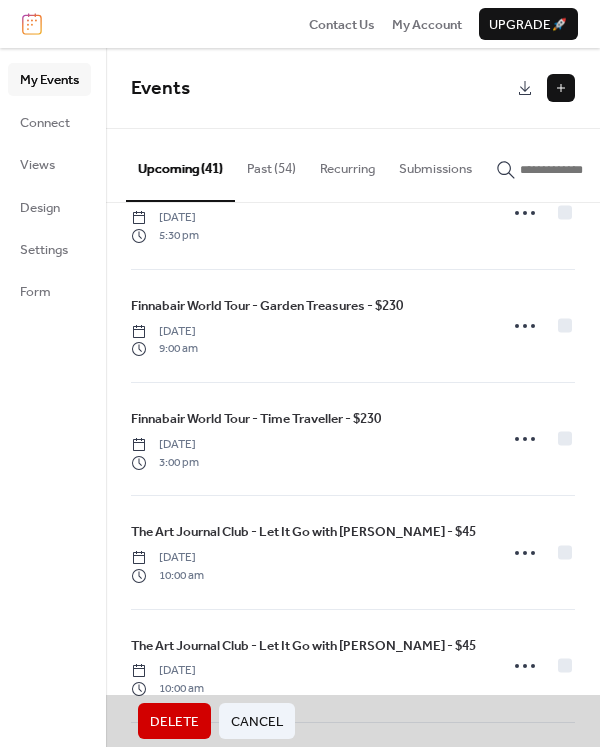 click on "Finnabair World Tour - Time Traveller - $230 [DATE] 3:00 pm" at bounding box center (353, 439) 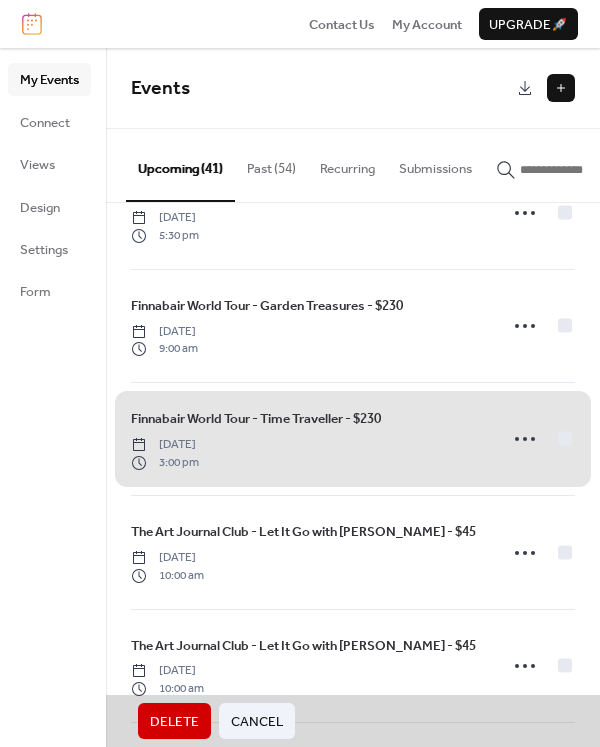 click on "Finnabair World Tour - Time Traveller - $230 [DATE] 3:00 pm" at bounding box center [353, 439] 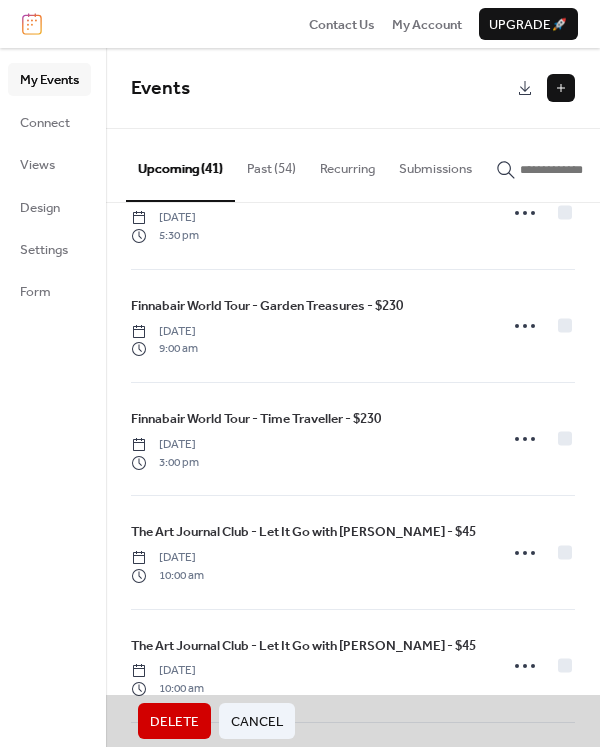 click on "Finnabair World Tour - Time Traveller - $230 [DATE] 3:00 pm" at bounding box center (353, 439) 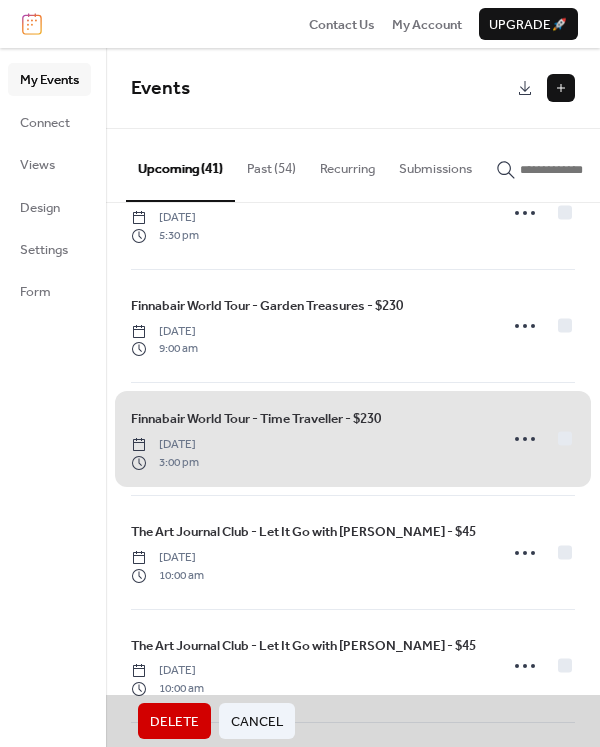 click on "Cancel" at bounding box center [257, 722] 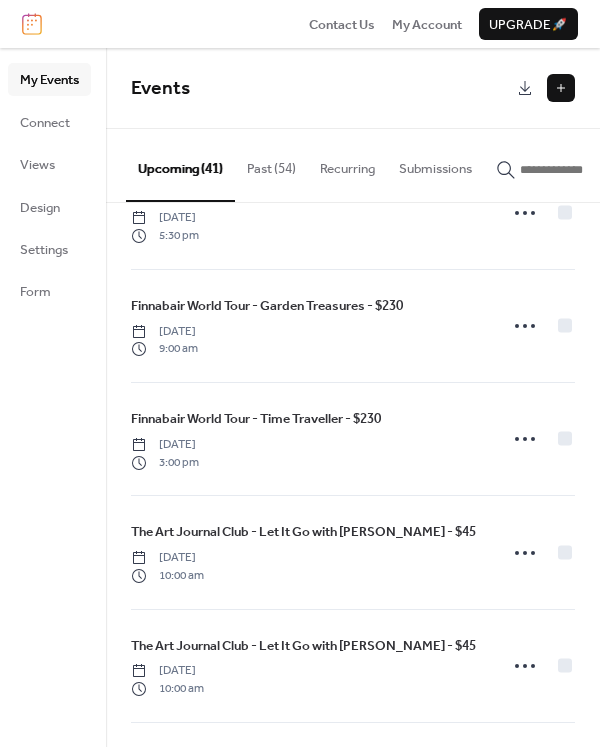 click 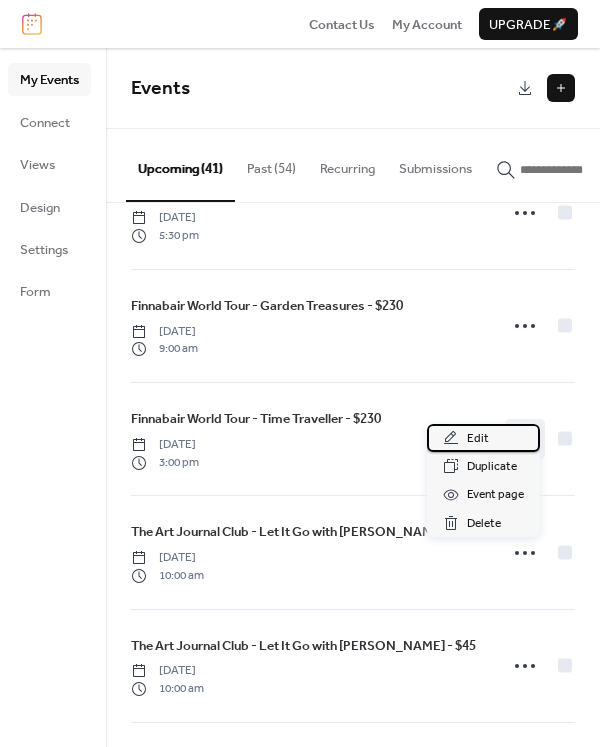 click on "Edit" at bounding box center (478, 439) 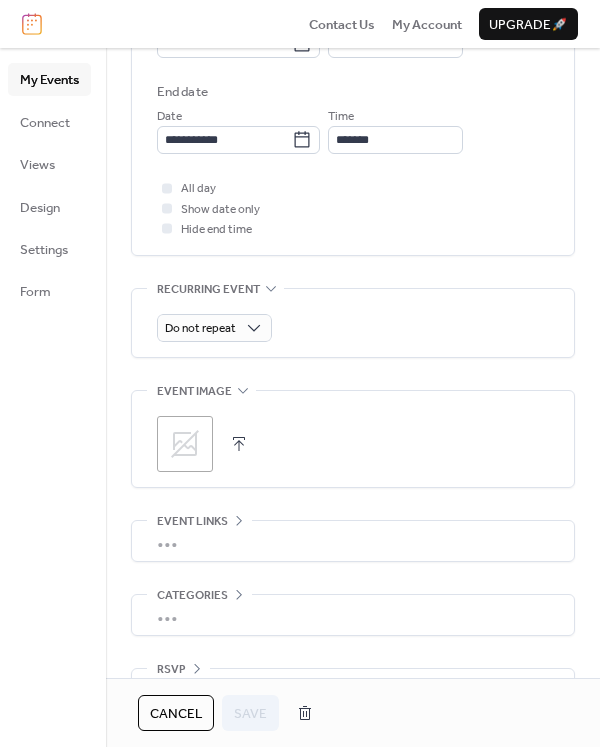 scroll, scrollTop: 743, scrollLeft: 0, axis: vertical 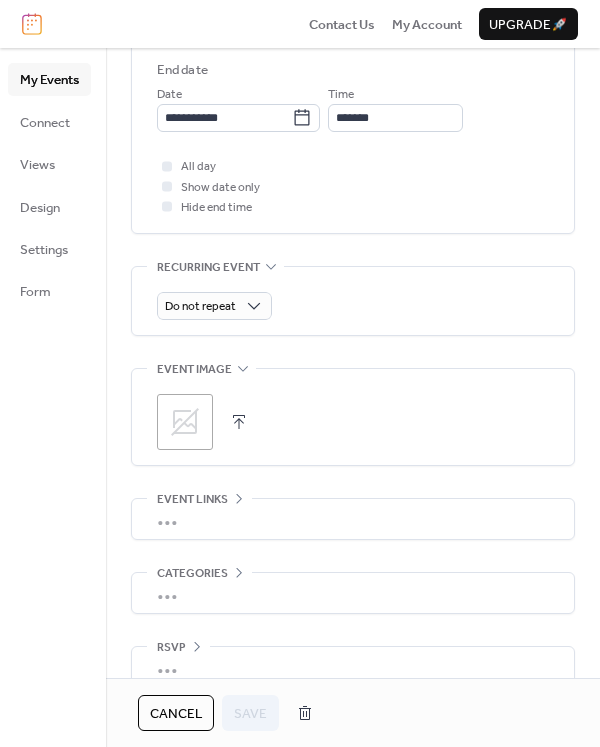 click on ";" at bounding box center (185, 422) 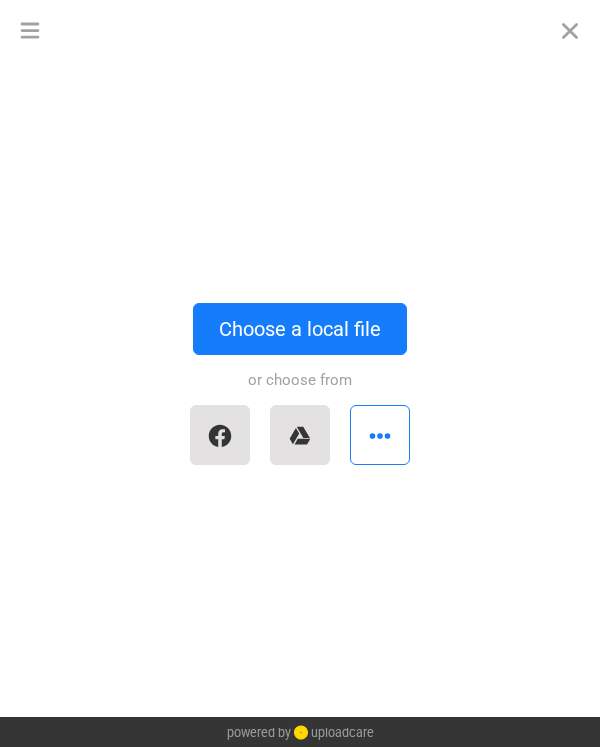 click on "Choose a local file" at bounding box center (300, 329) 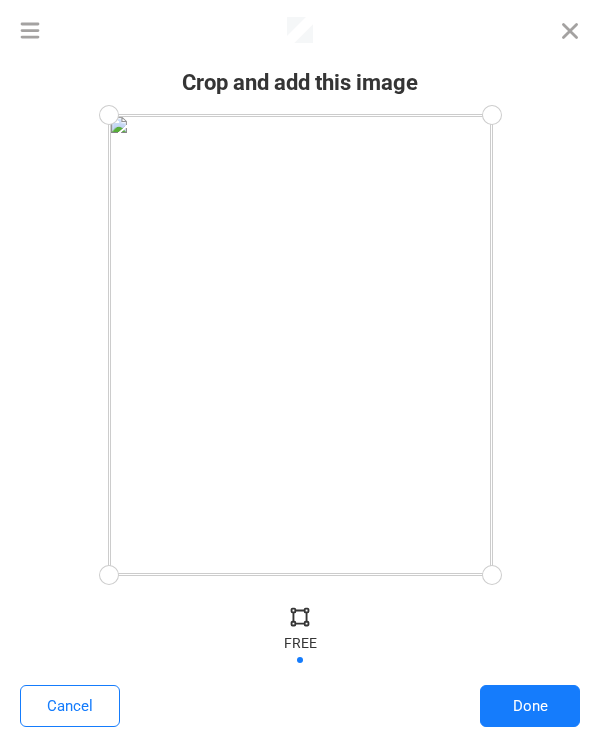click on "Done" at bounding box center (530, 706) 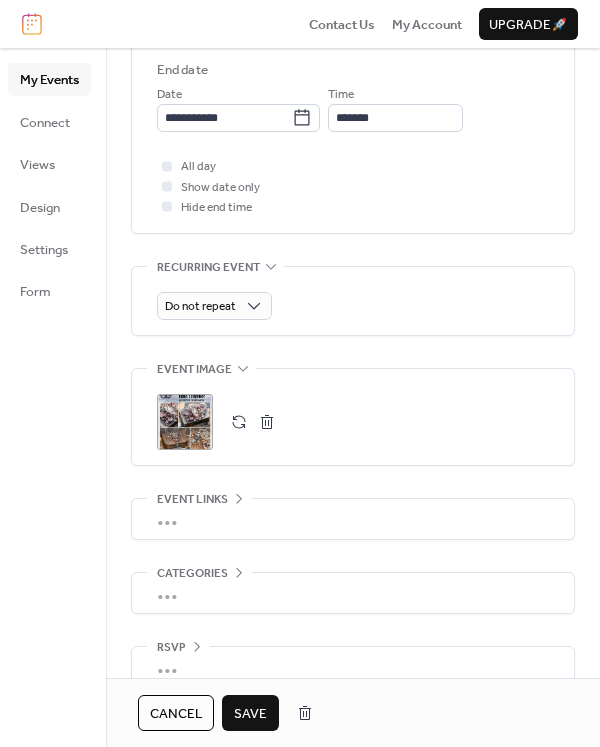 click on "Save" at bounding box center [250, 714] 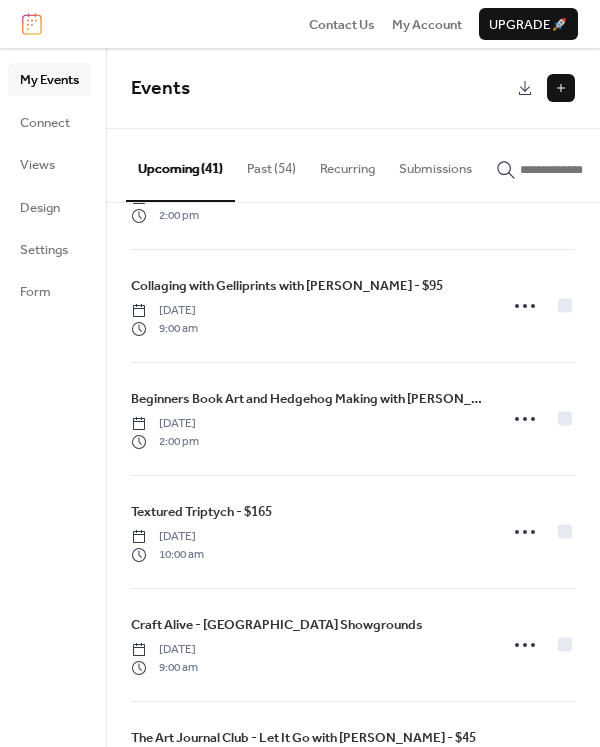scroll, scrollTop: 1559, scrollLeft: 0, axis: vertical 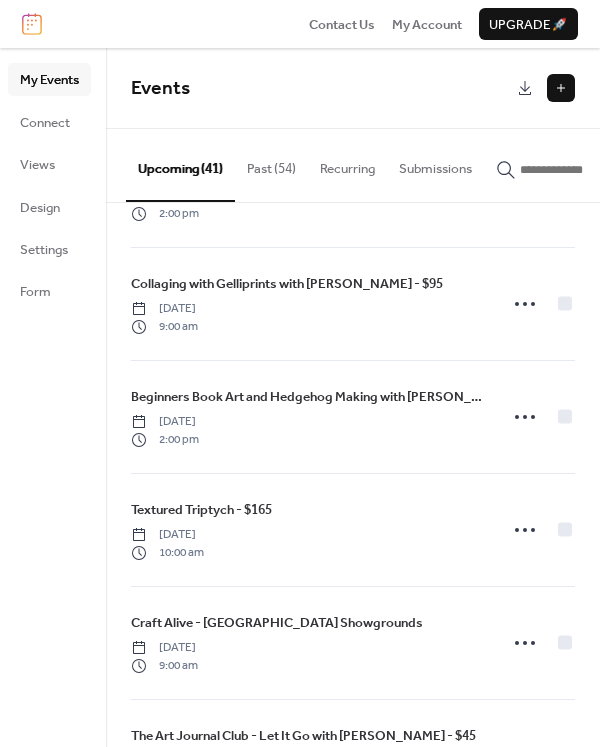 click 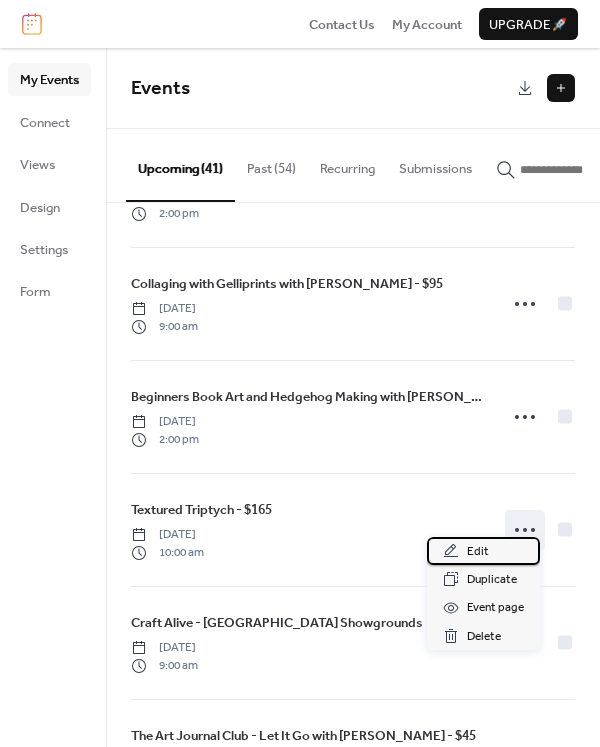 click on "Edit" at bounding box center (478, 552) 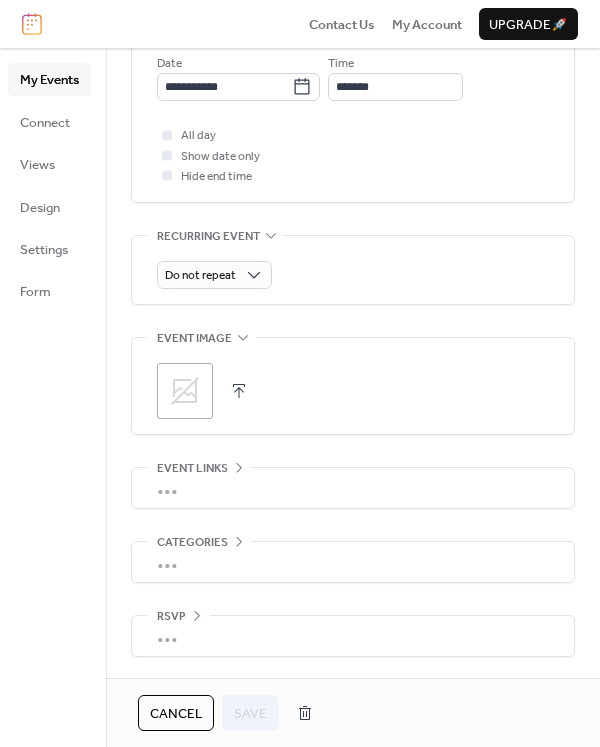 scroll, scrollTop: 781, scrollLeft: 0, axis: vertical 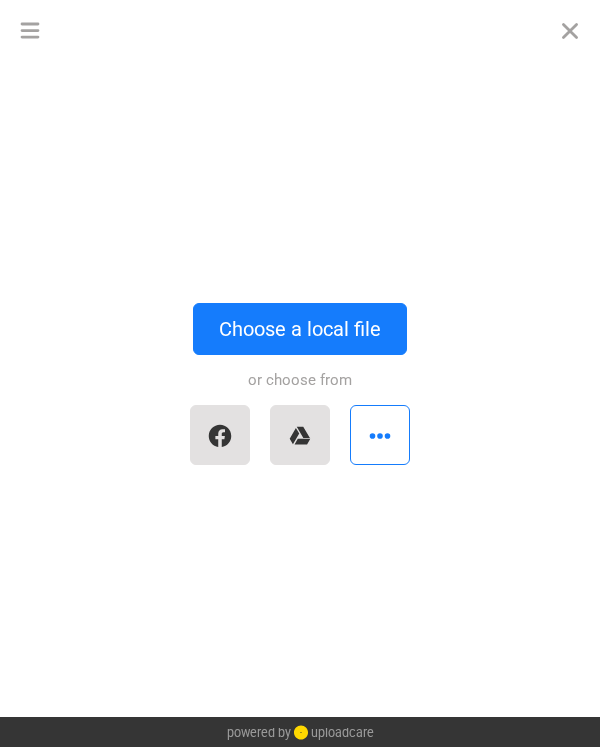 click on "Choose a local file" at bounding box center (300, 329) 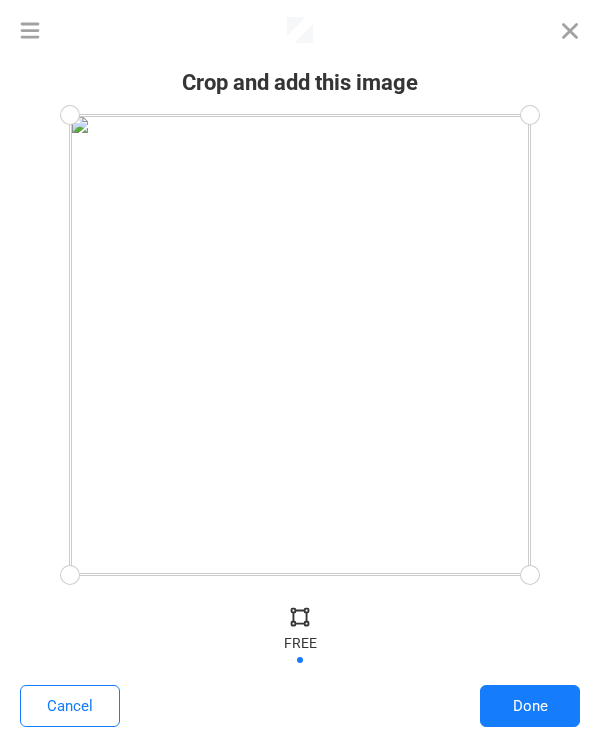 click on "Done" at bounding box center [530, 706] 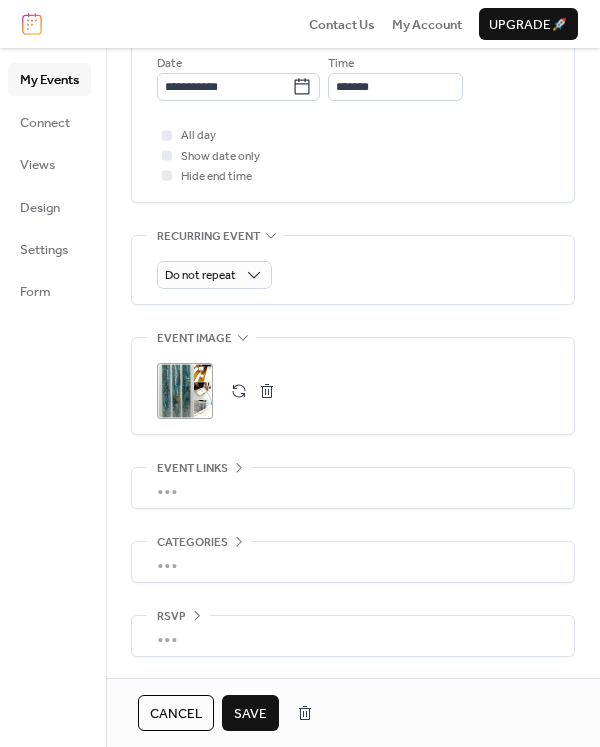 click on "Save" at bounding box center [250, 714] 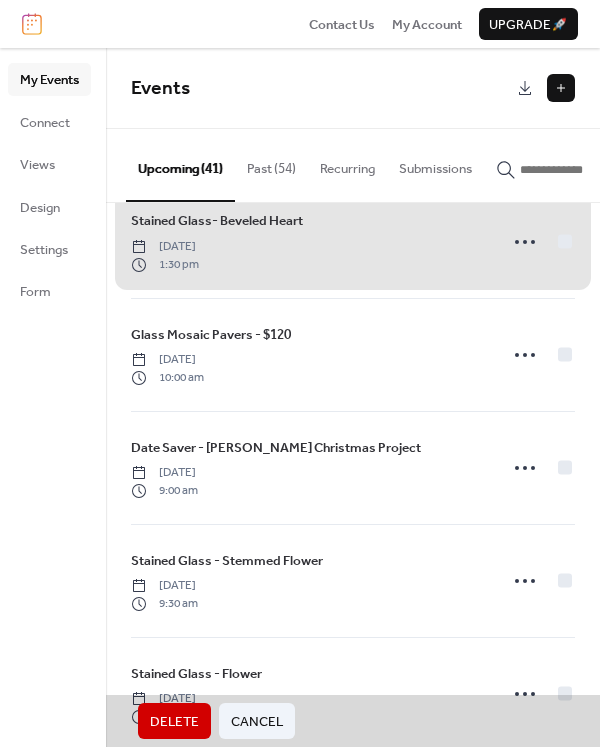 scroll, scrollTop: 3322, scrollLeft: 0, axis: vertical 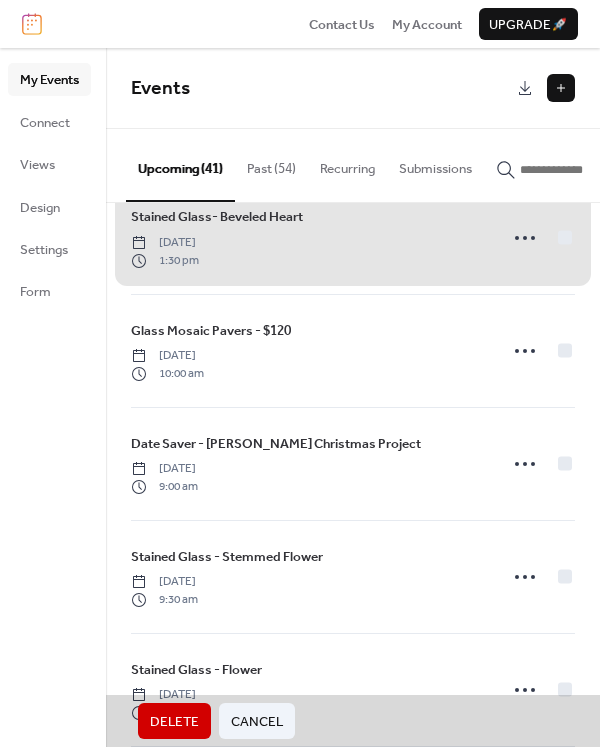 click on "Cancel" at bounding box center [257, 722] 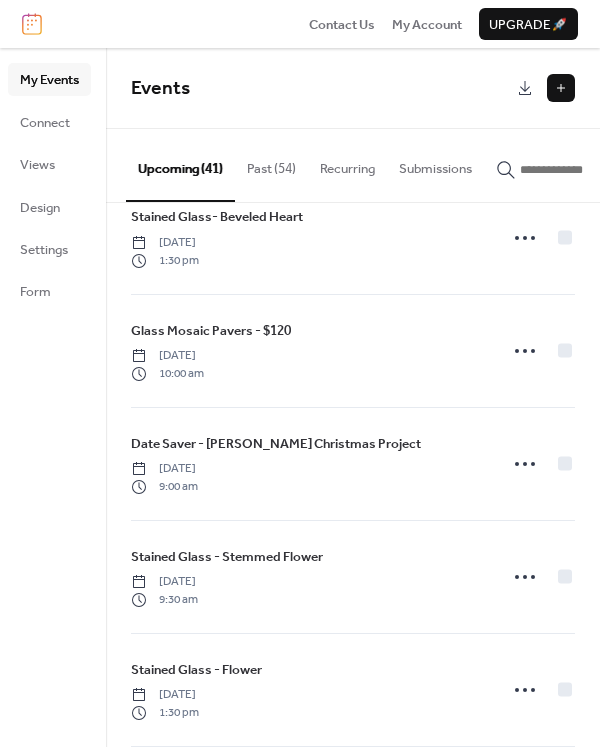 click 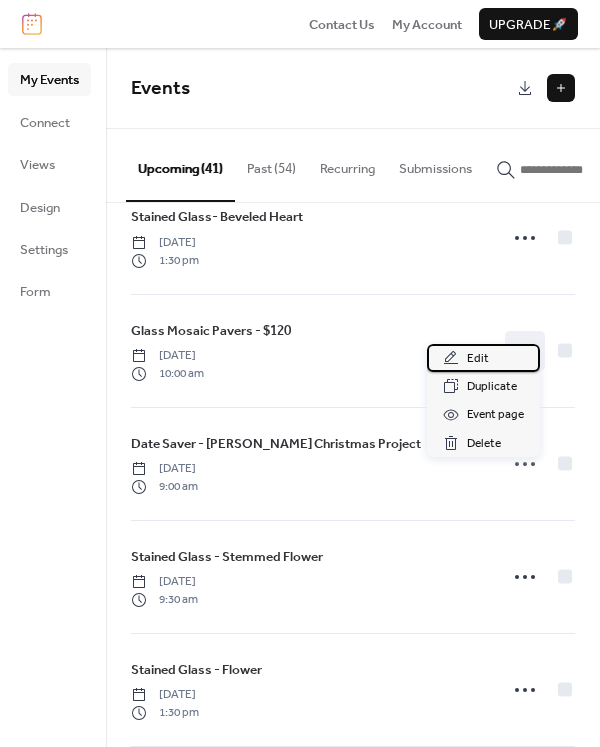 click on "Edit" at bounding box center [478, 359] 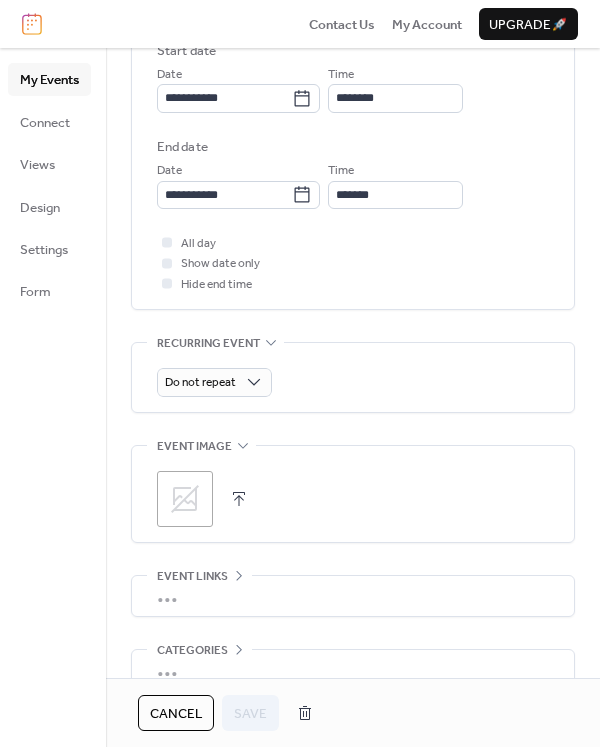 scroll, scrollTop: 685, scrollLeft: 0, axis: vertical 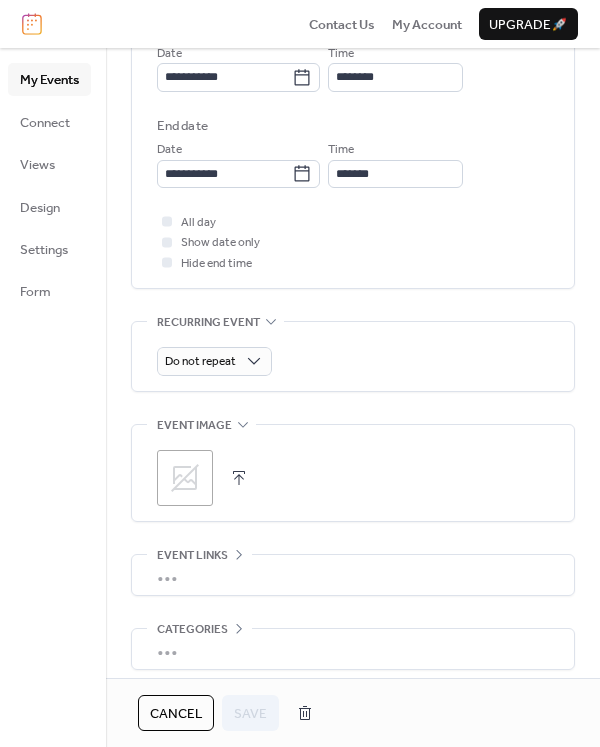click 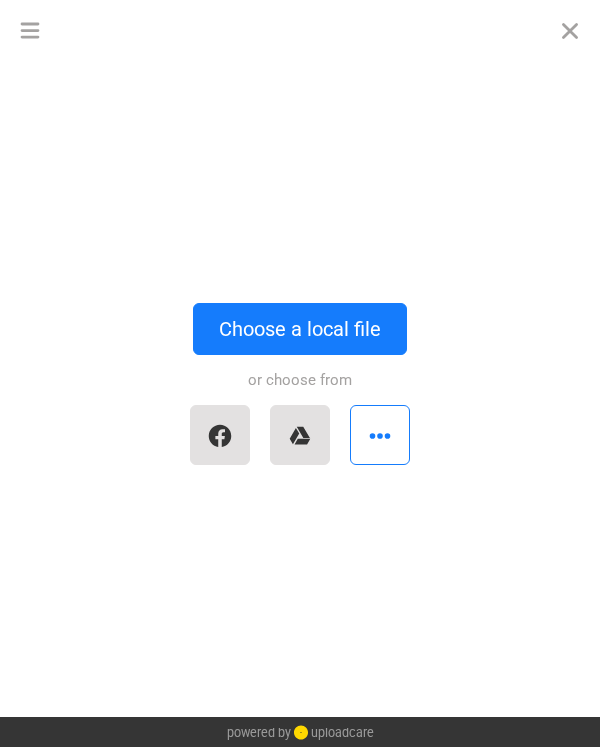 click on "Choose a local file" at bounding box center [300, 329] 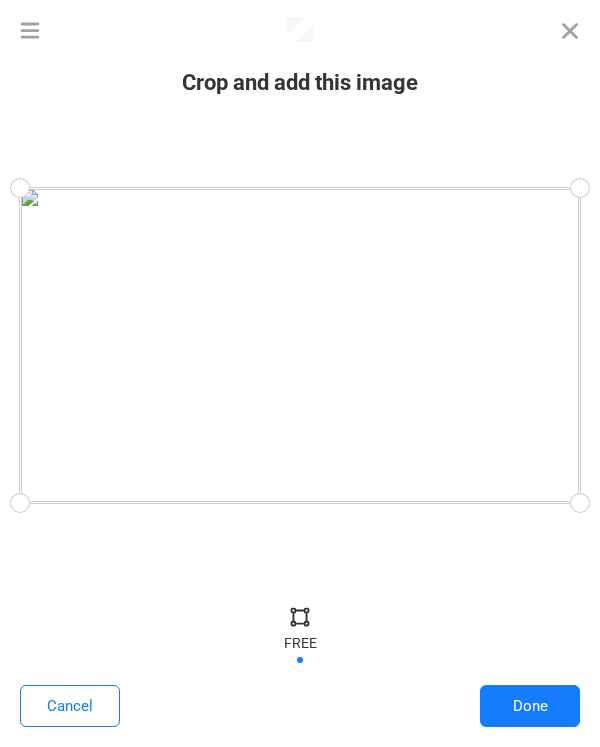 click on "Done" at bounding box center [530, 706] 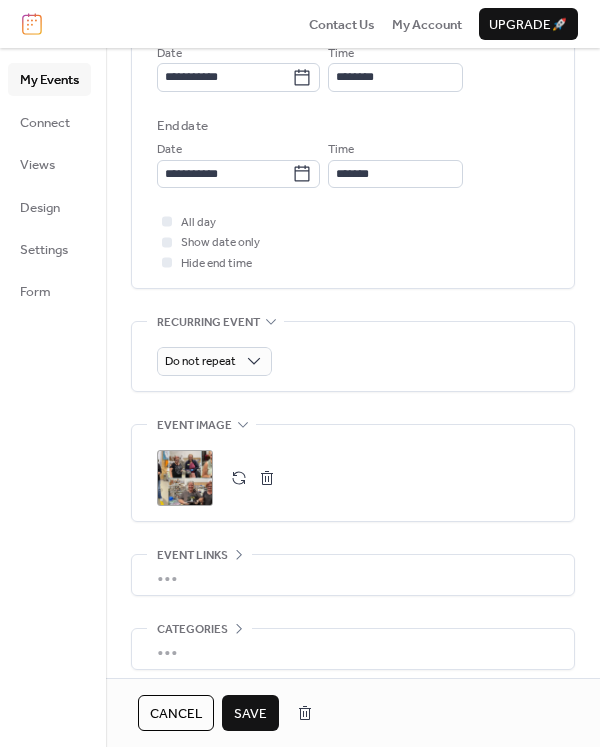 click on "Save" at bounding box center (250, 714) 